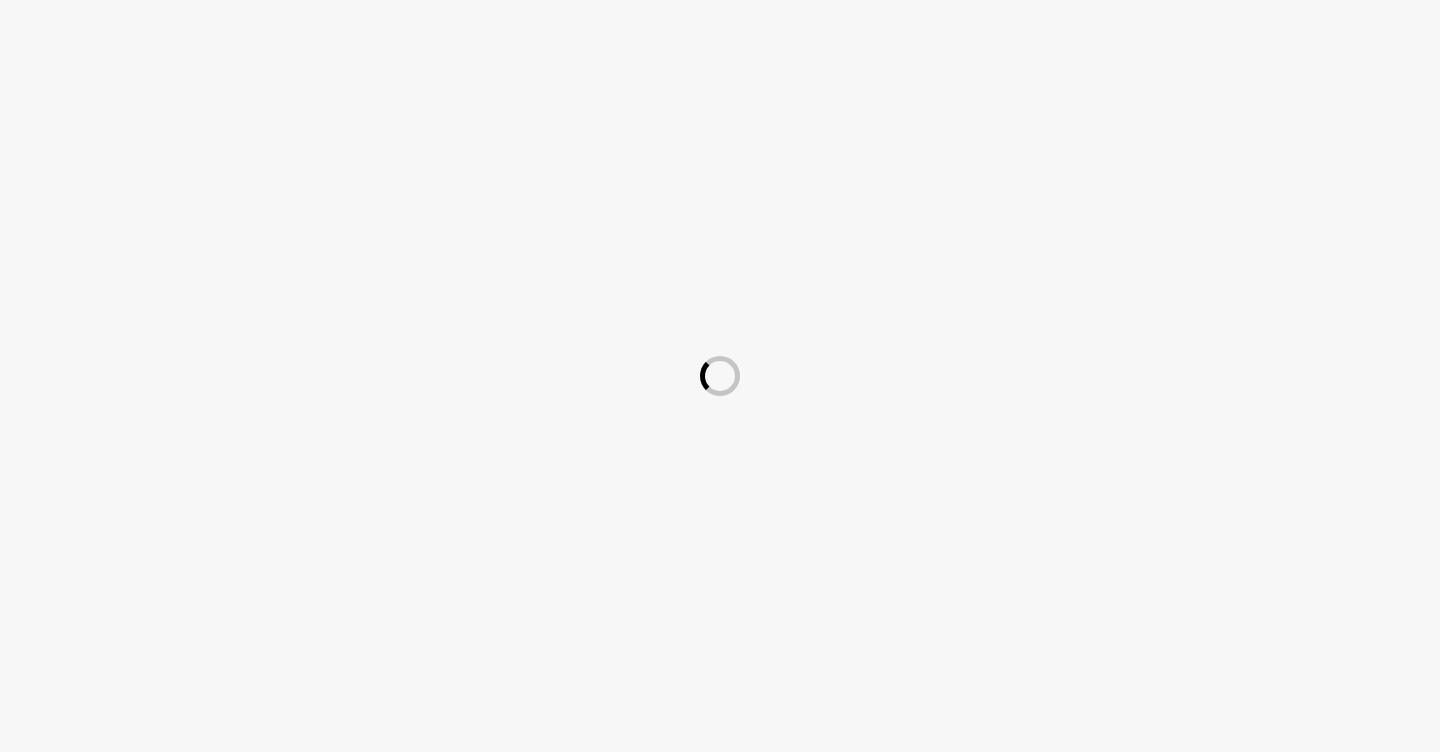 scroll, scrollTop: 0, scrollLeft: 0, axis: both 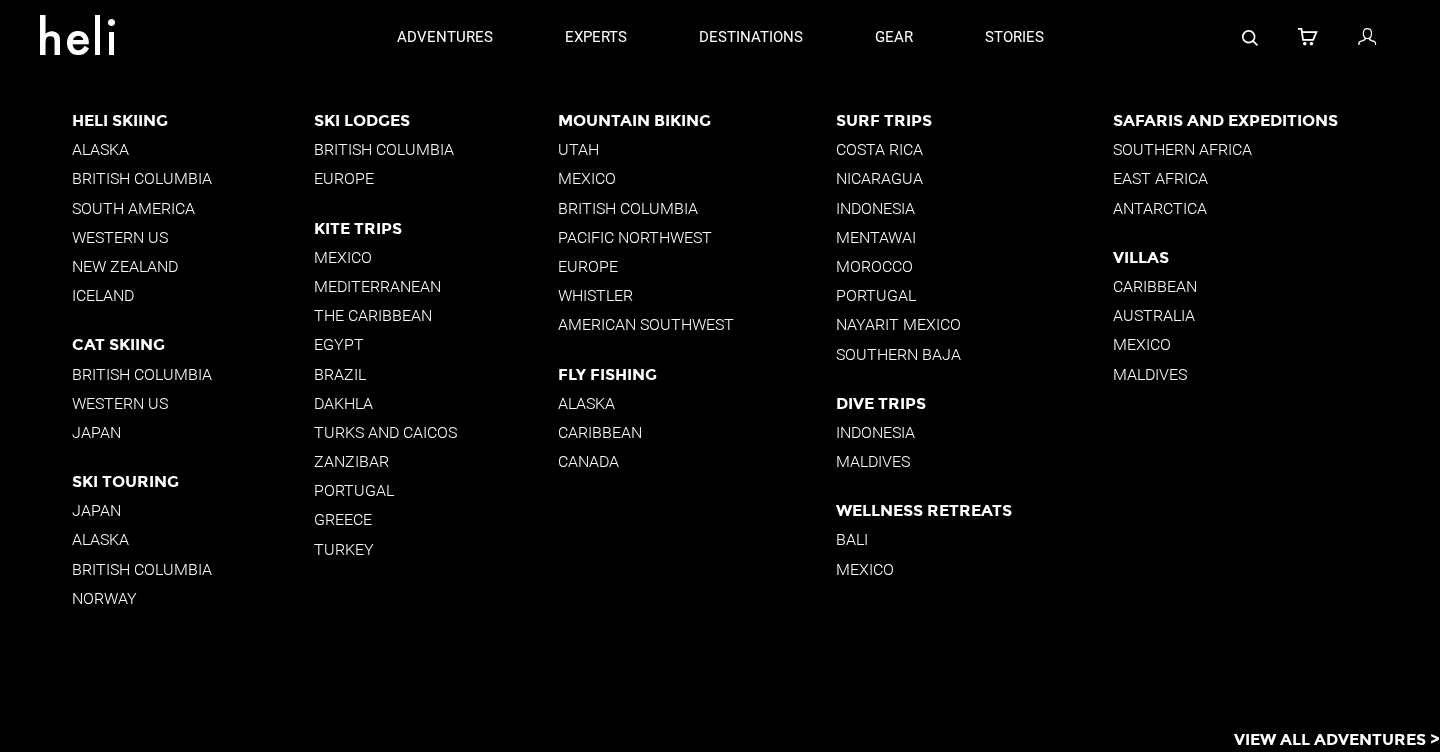 click on "Indonesia" at bounding box center (975, 208) 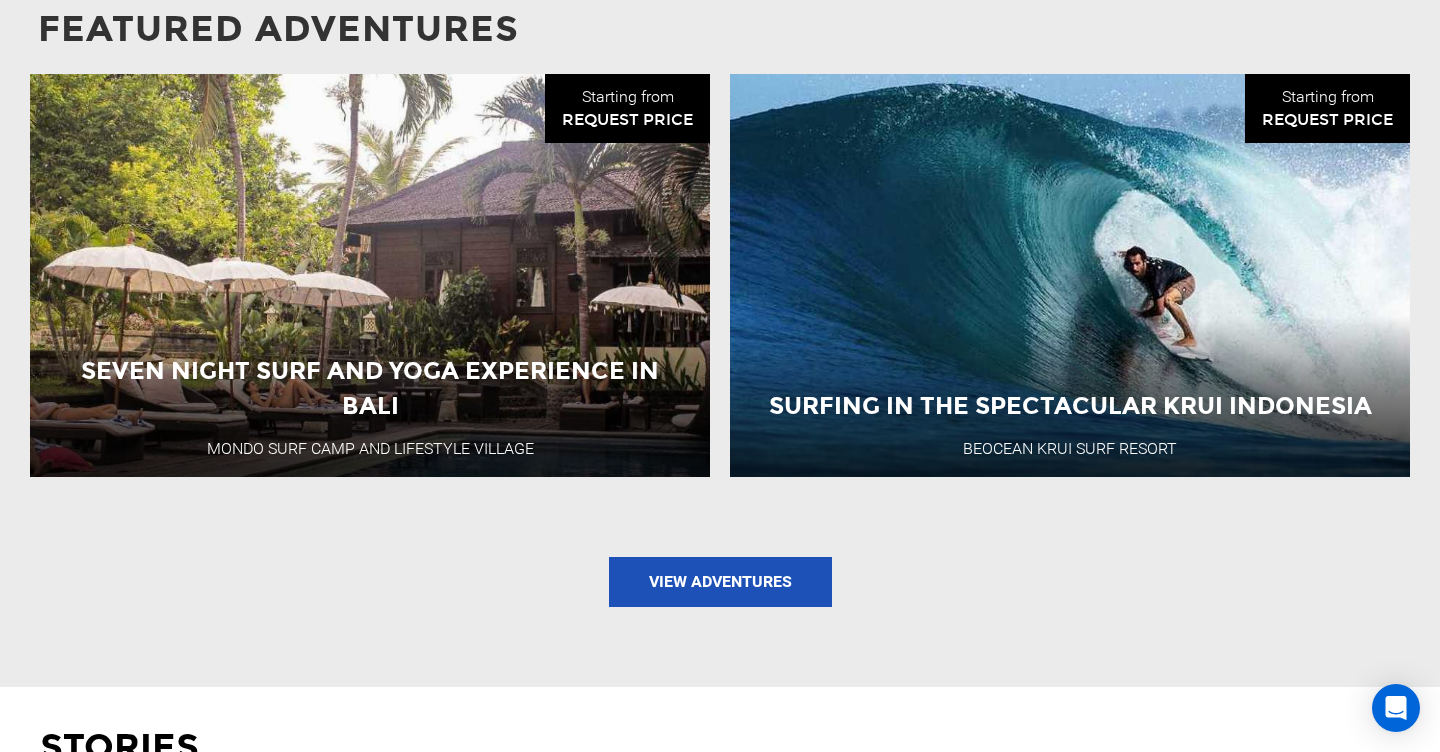 scroll, scrollTop: 1934, scrollLeft: 0, axis: vertical 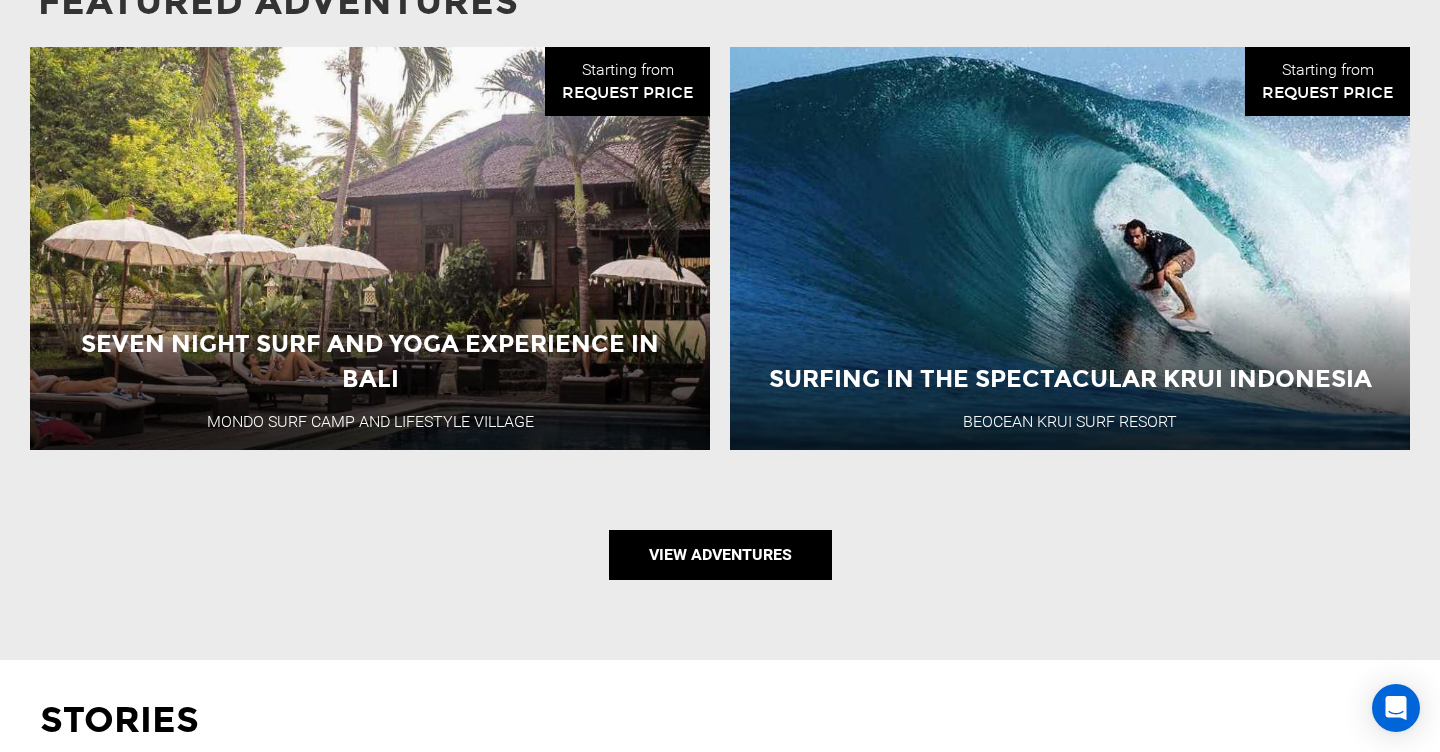 click on "View Adventures" at bounding box center (720, 555) 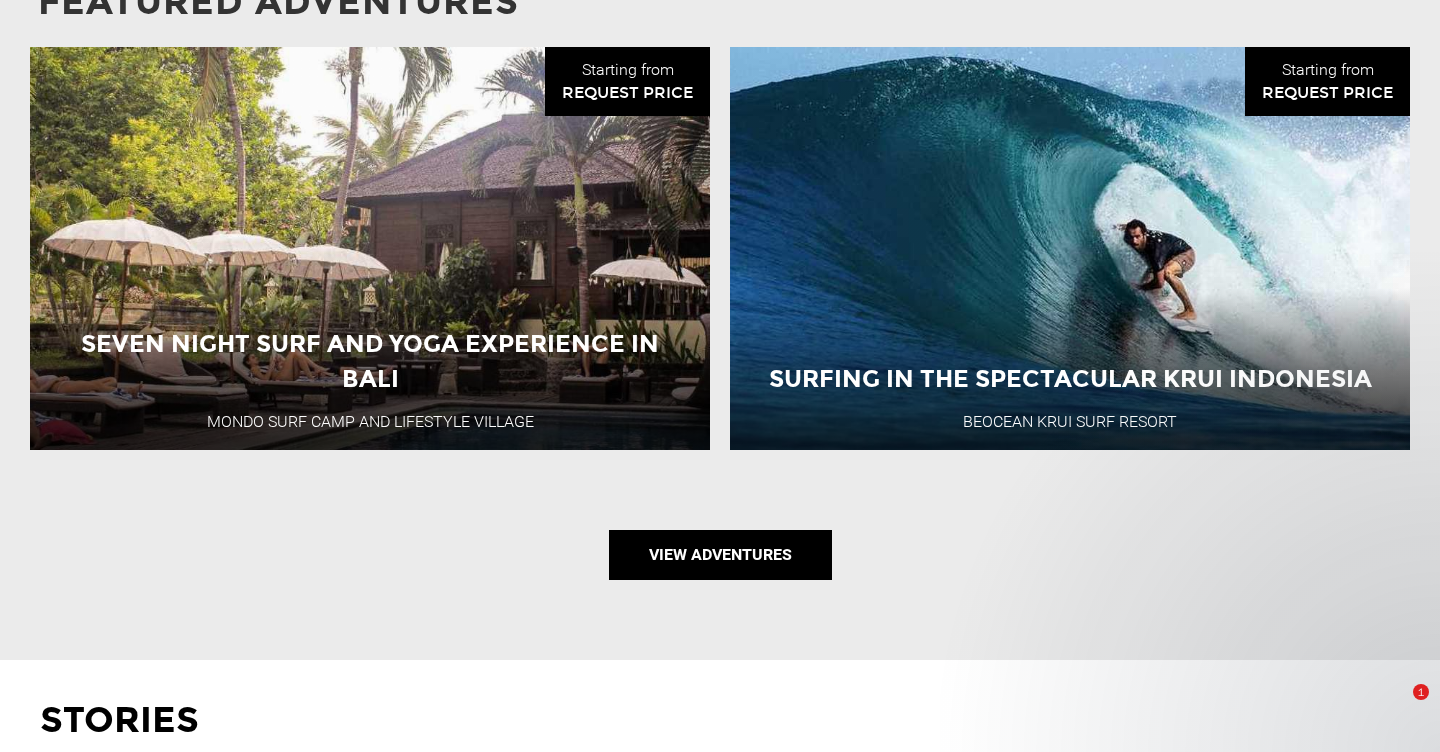 type on "Surf" 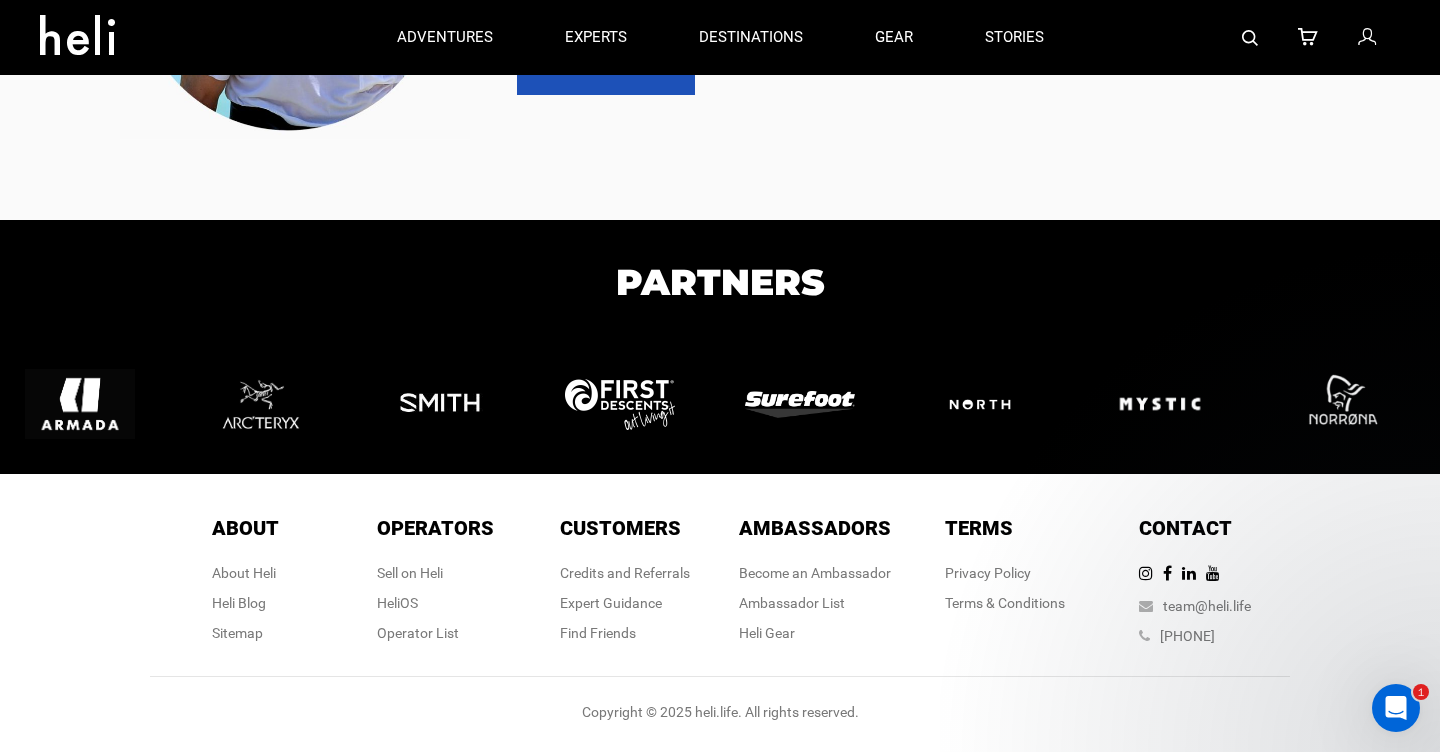 scroll, scrollTop: 0, scrollLeft: 0, axis: both 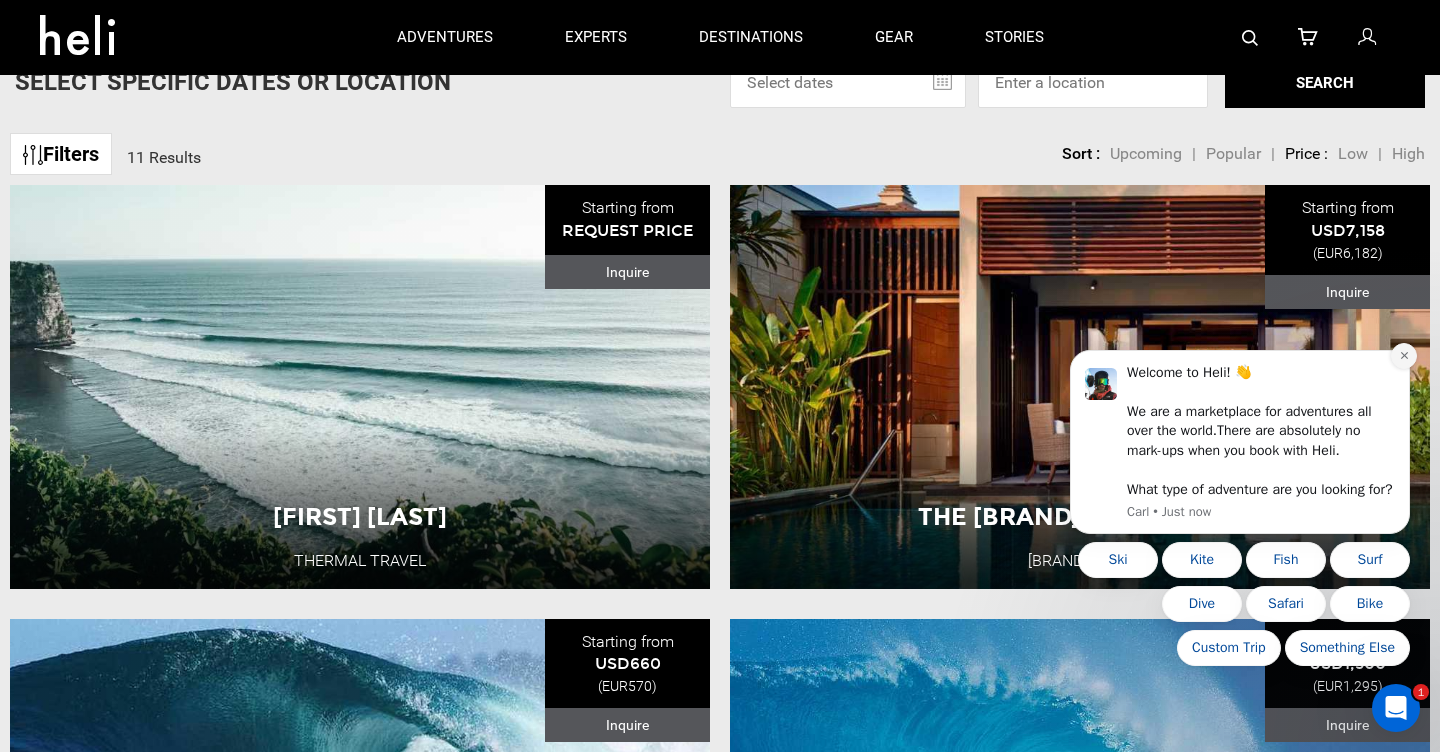 click 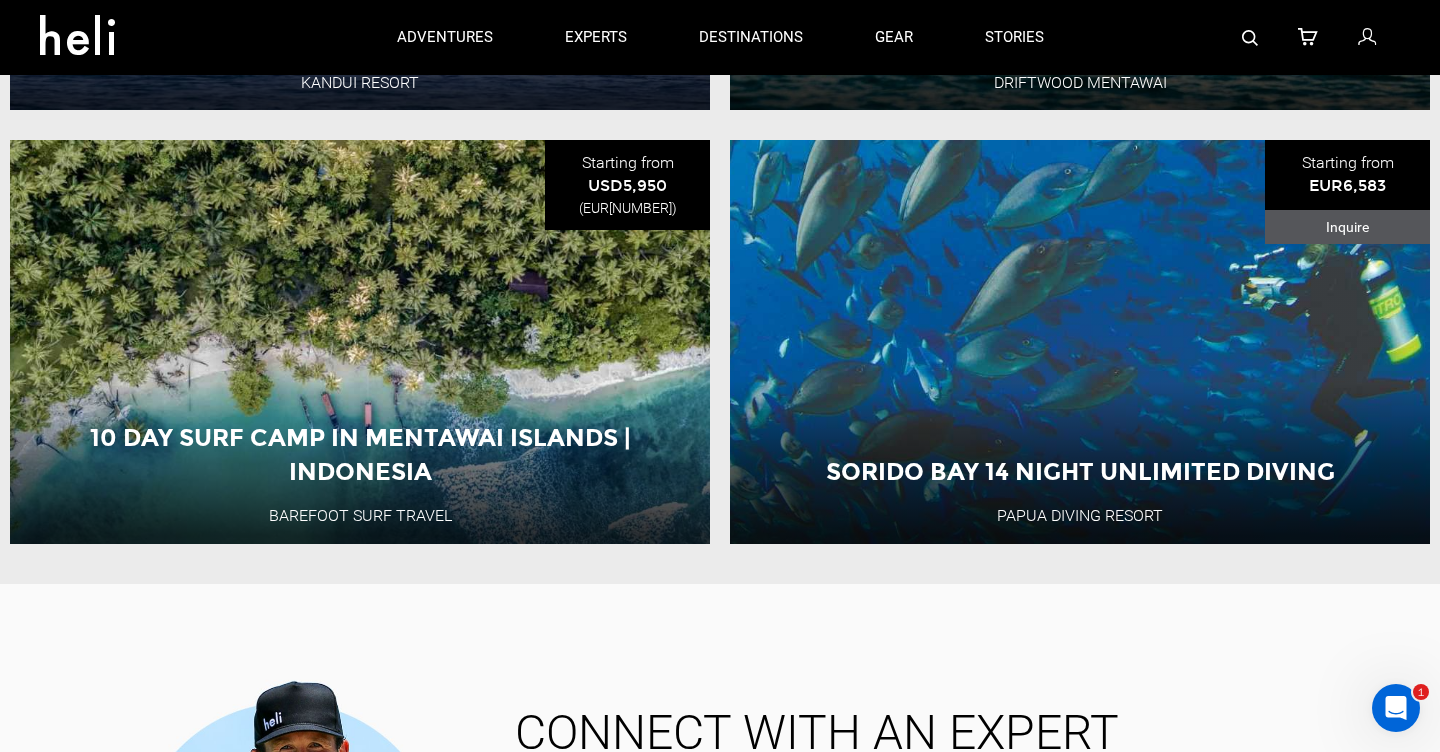 scroll, scrollTop: 2356, scrollLeft: 0, axis: vertical 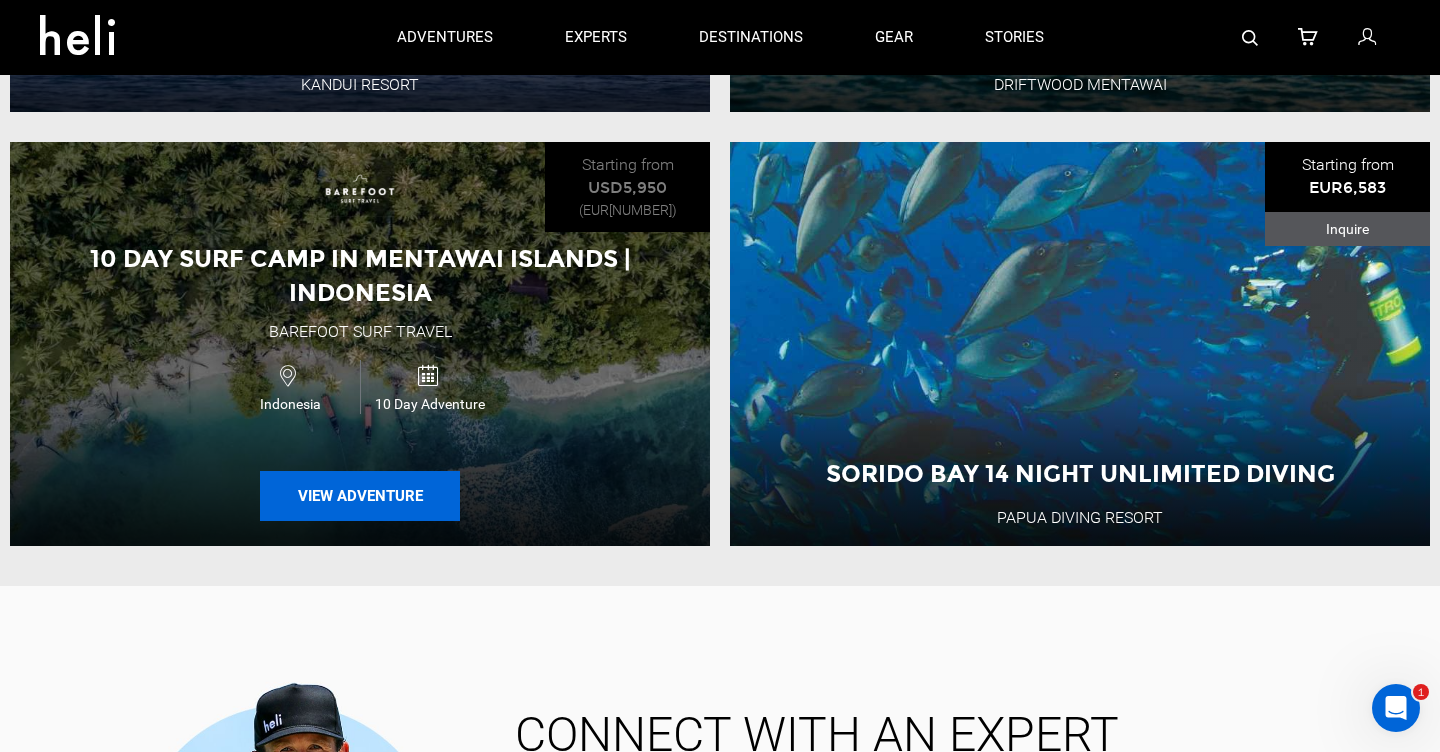 click on "View Adventure" at bounding box center (360, 496) 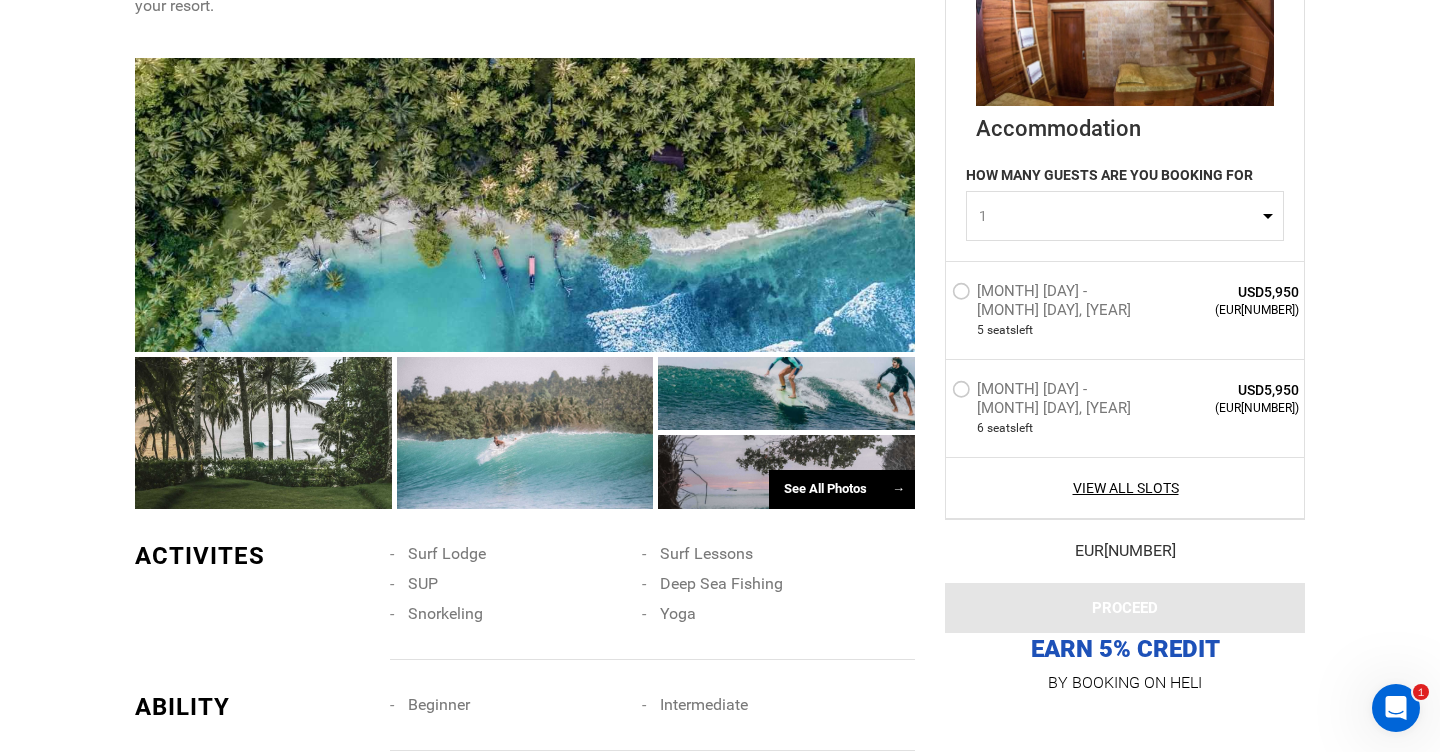 scroll, scrollTop: 1416, scrollLeft: 0, axis: vertical 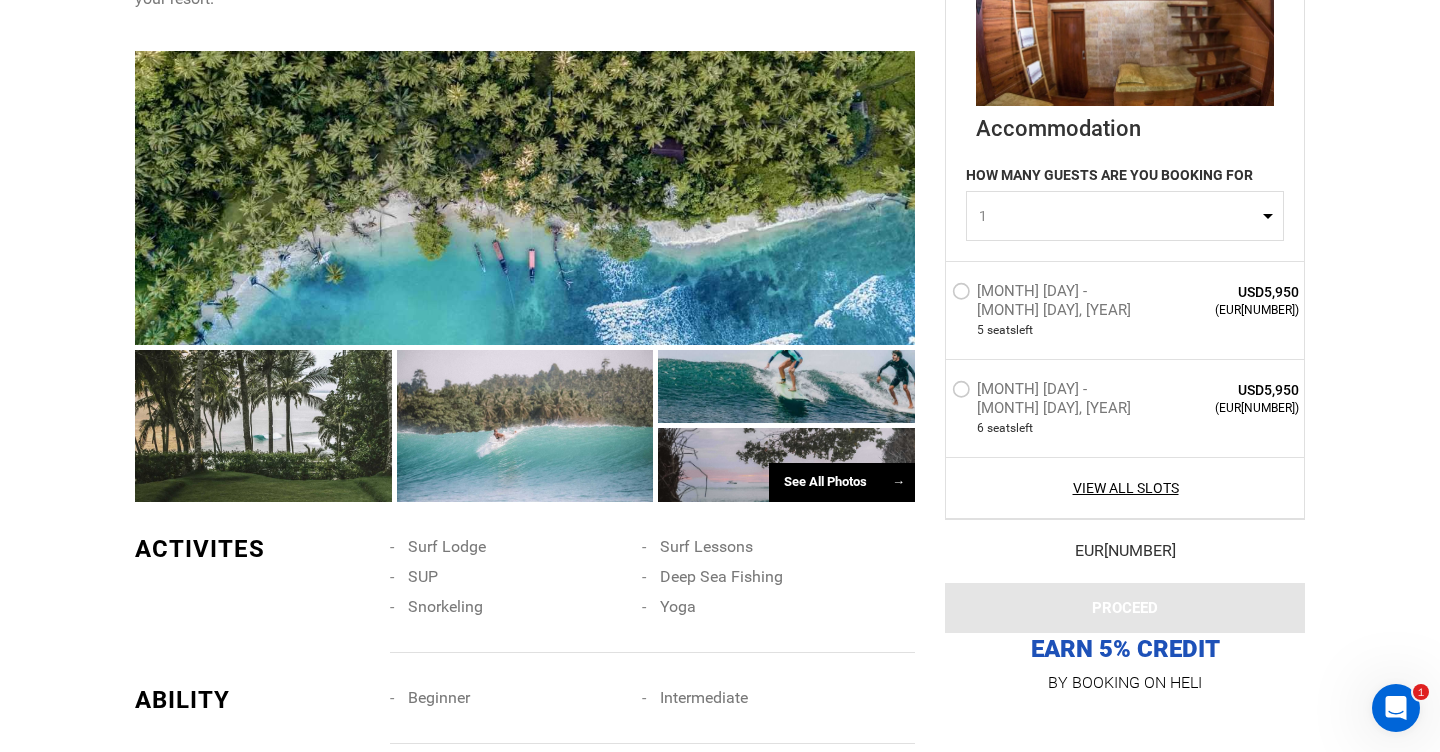 click on "See All Photos →" at bounding box center (842, 482) 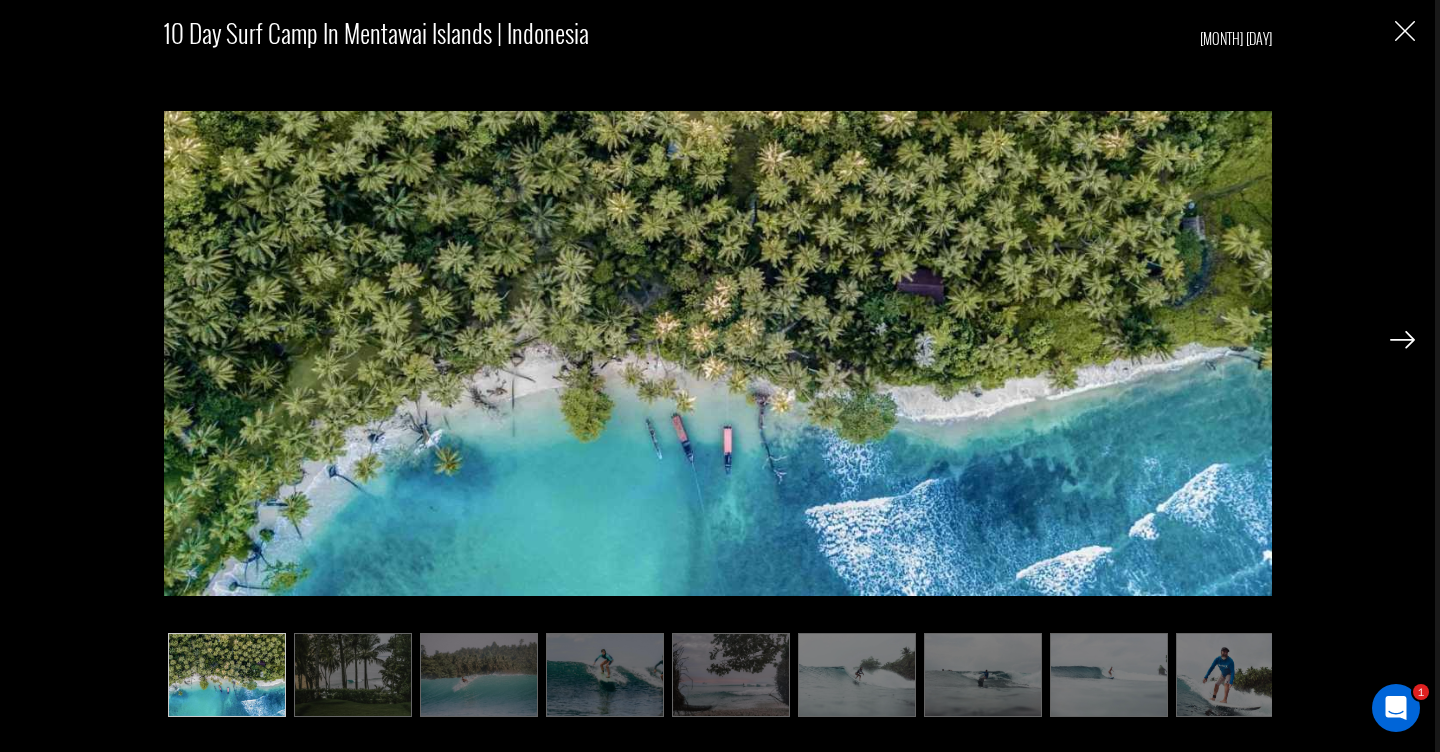 click at bounding box center [1402, 340] 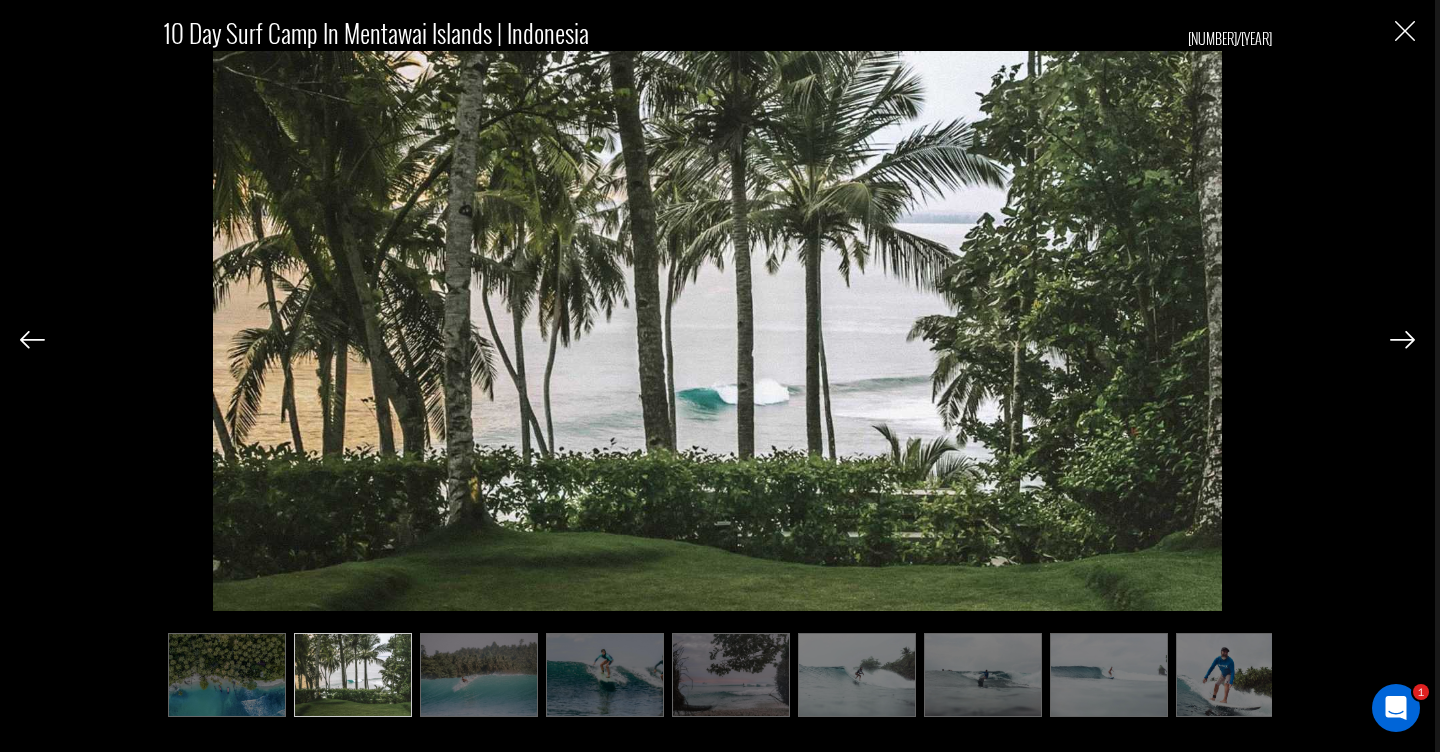 click at bounding box center [1402, 340] 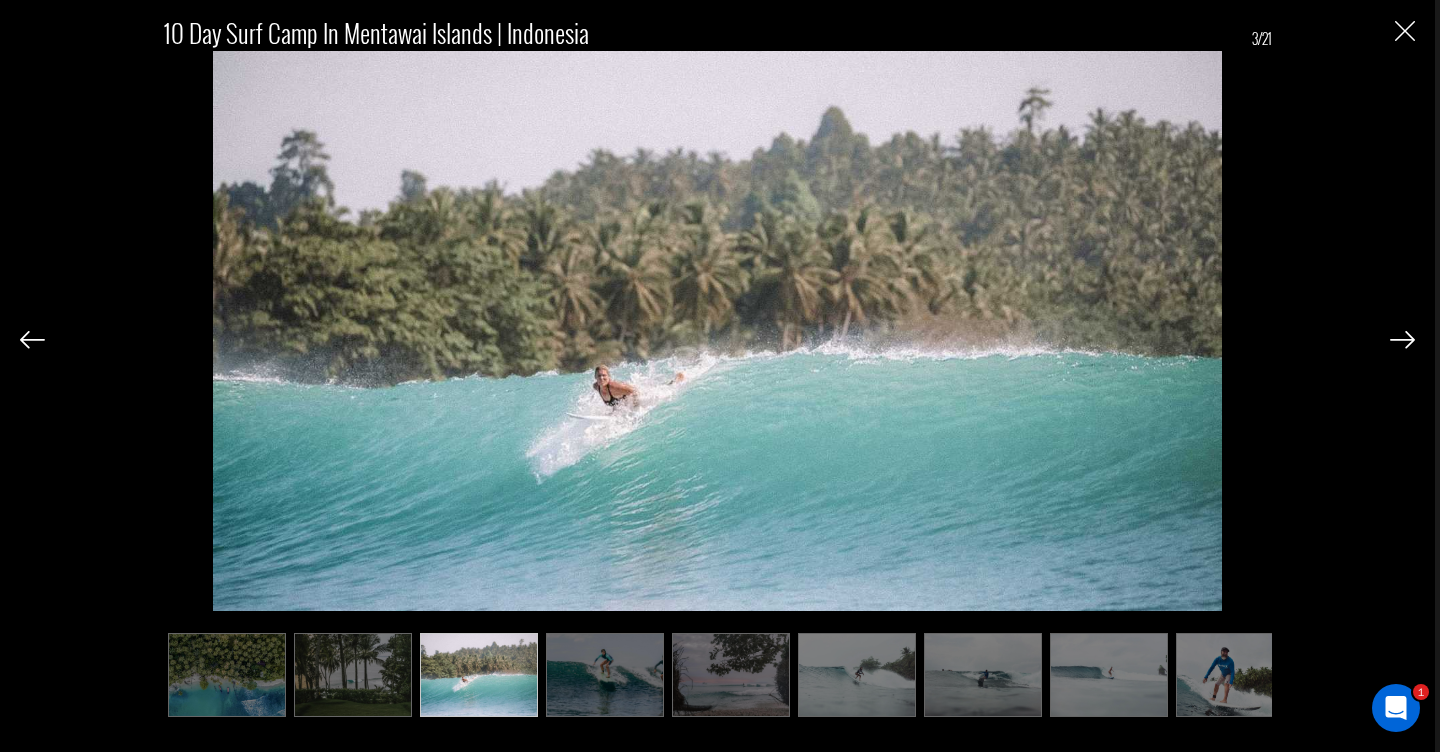 click at bounding box center (1402, 340) 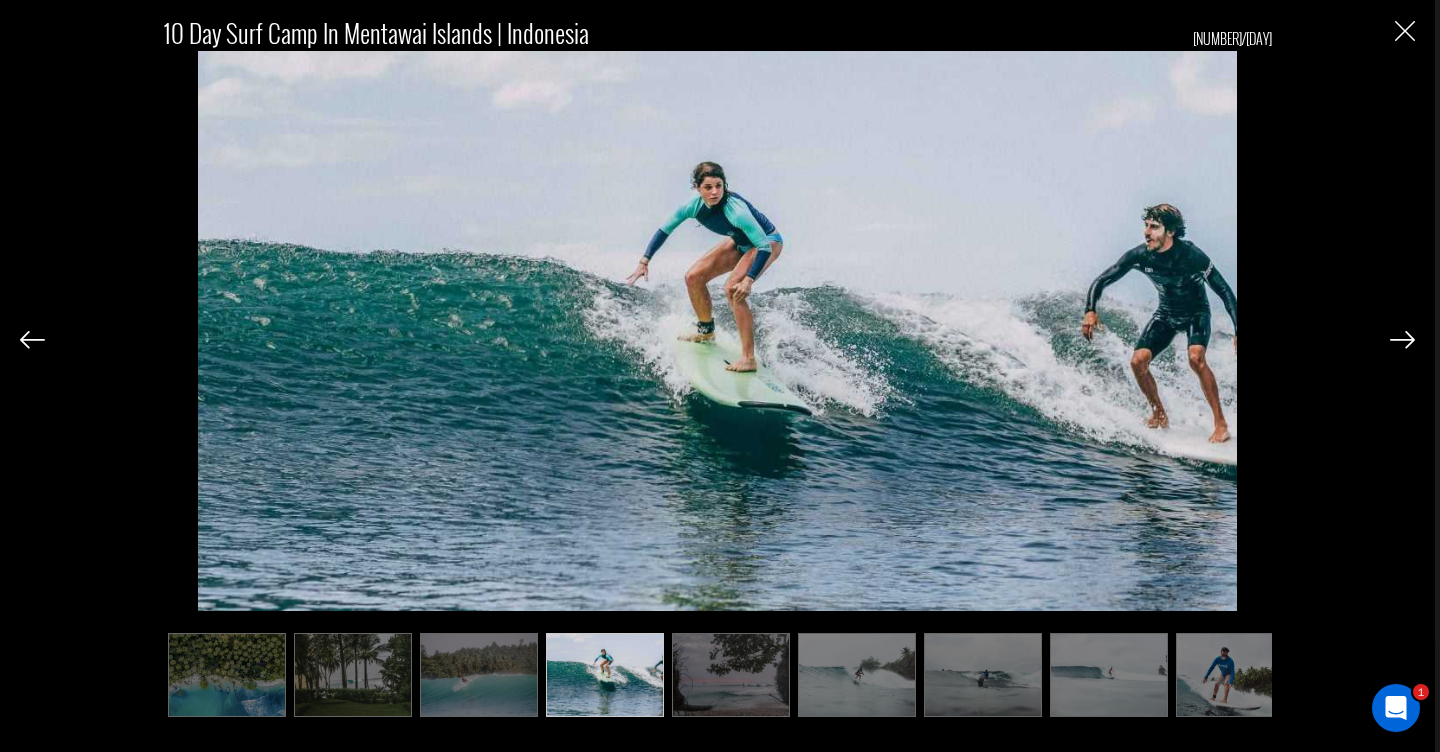 click at bounding box center (1402, 340) 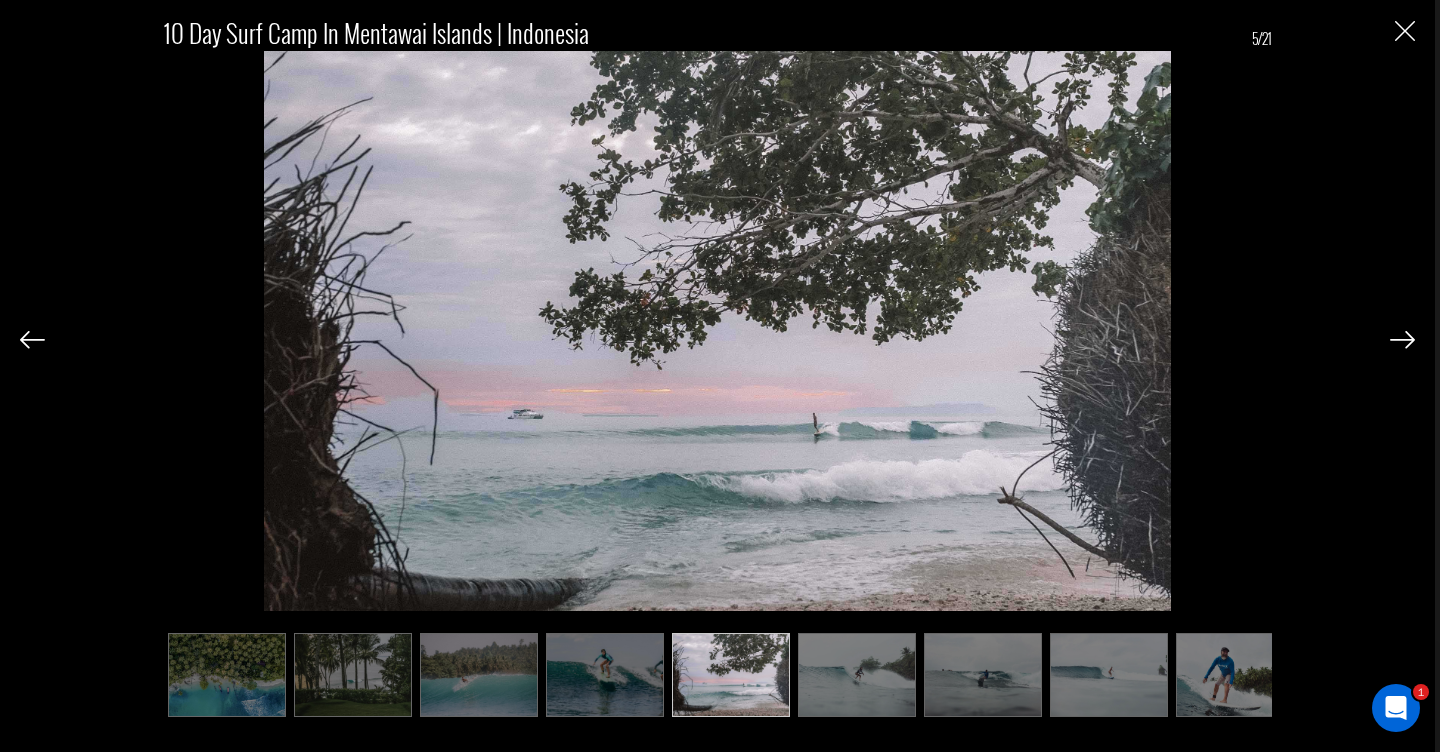 click at bounding box center [1402, 340] 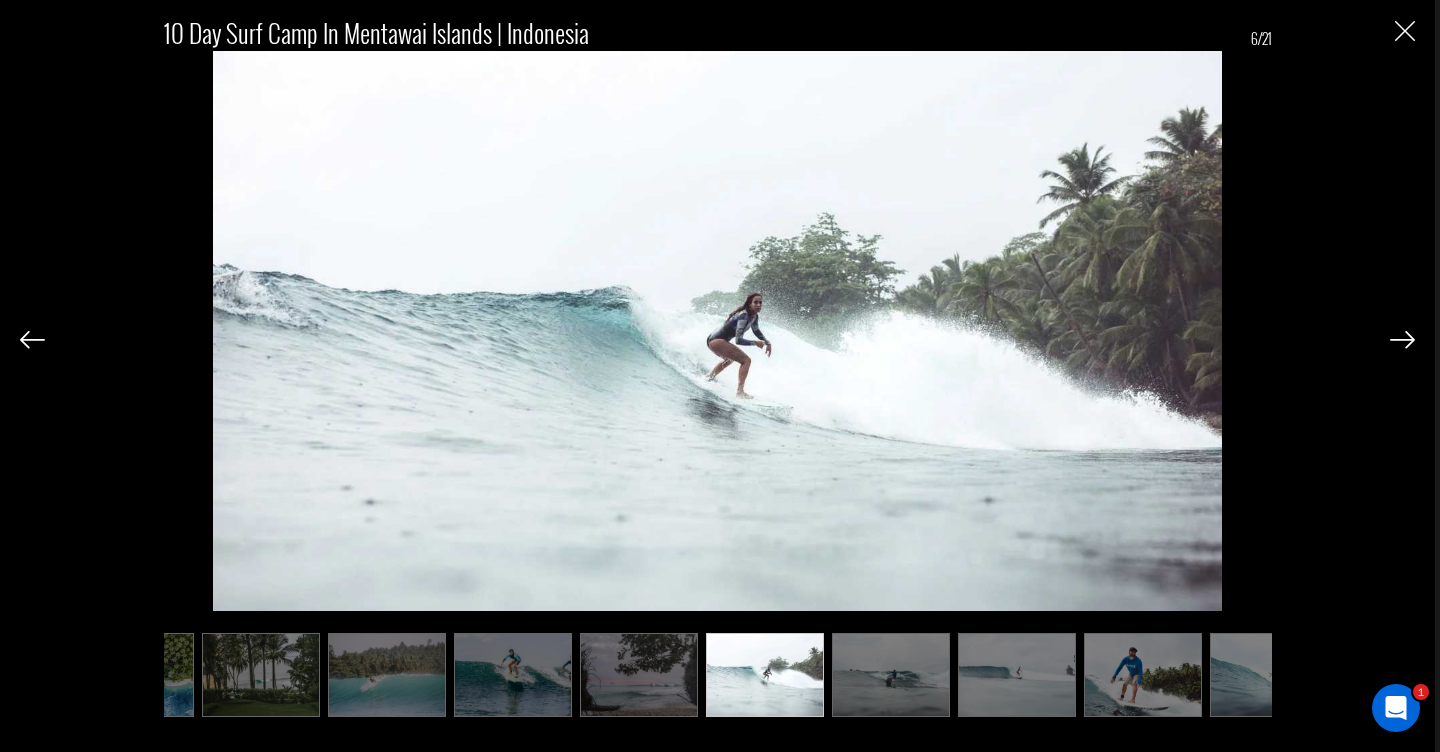 scroll, scrollTop: 0, scrollLeft: 100, axis: horizontal 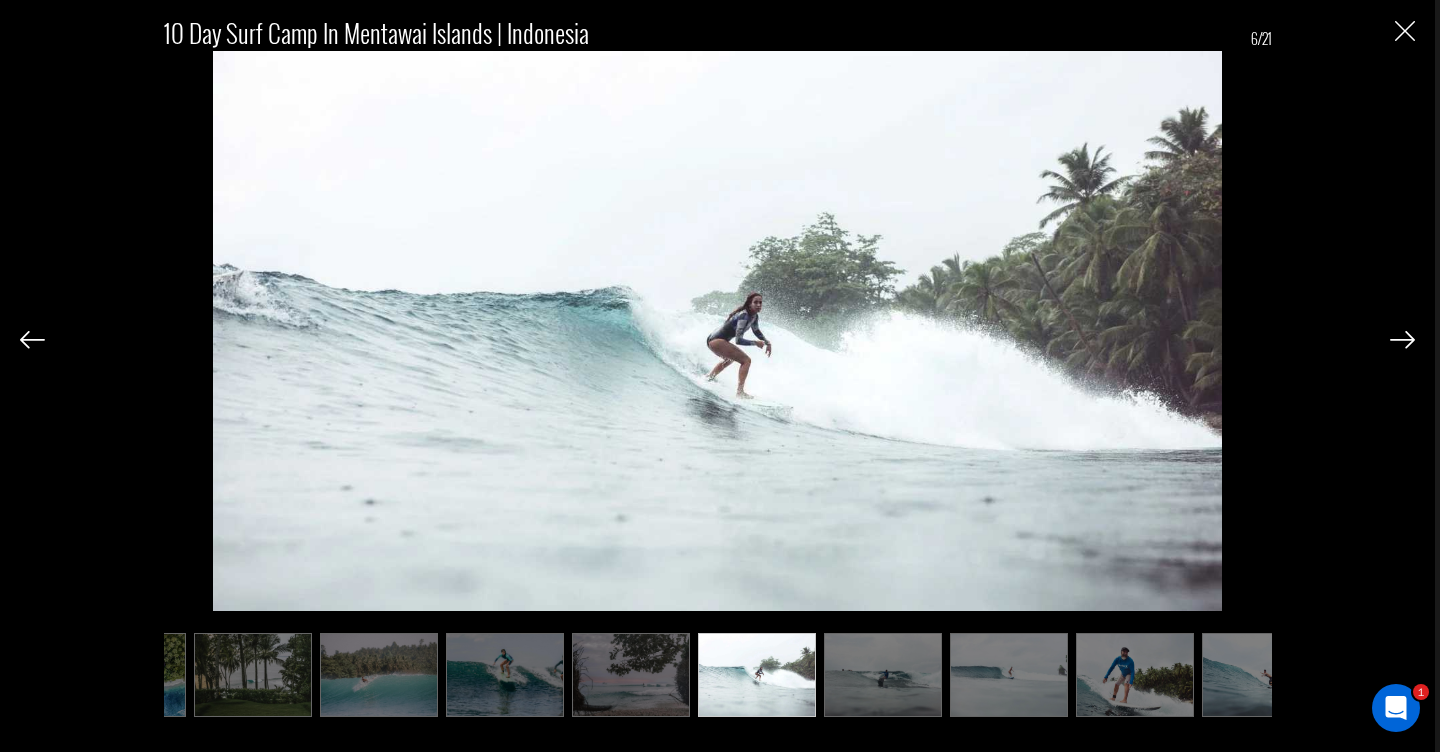 click at bounding box center [1402, 340] 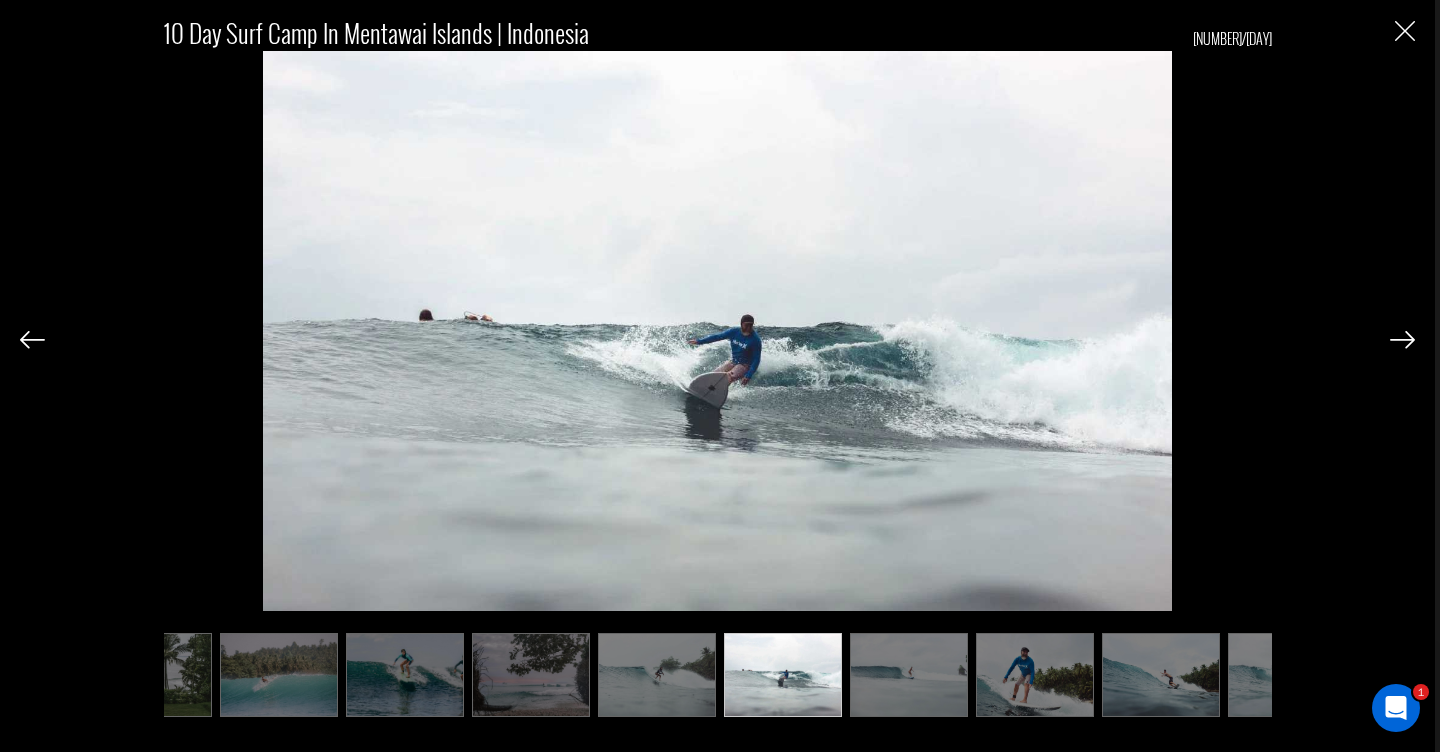 click at bounding box center [1402, 340] 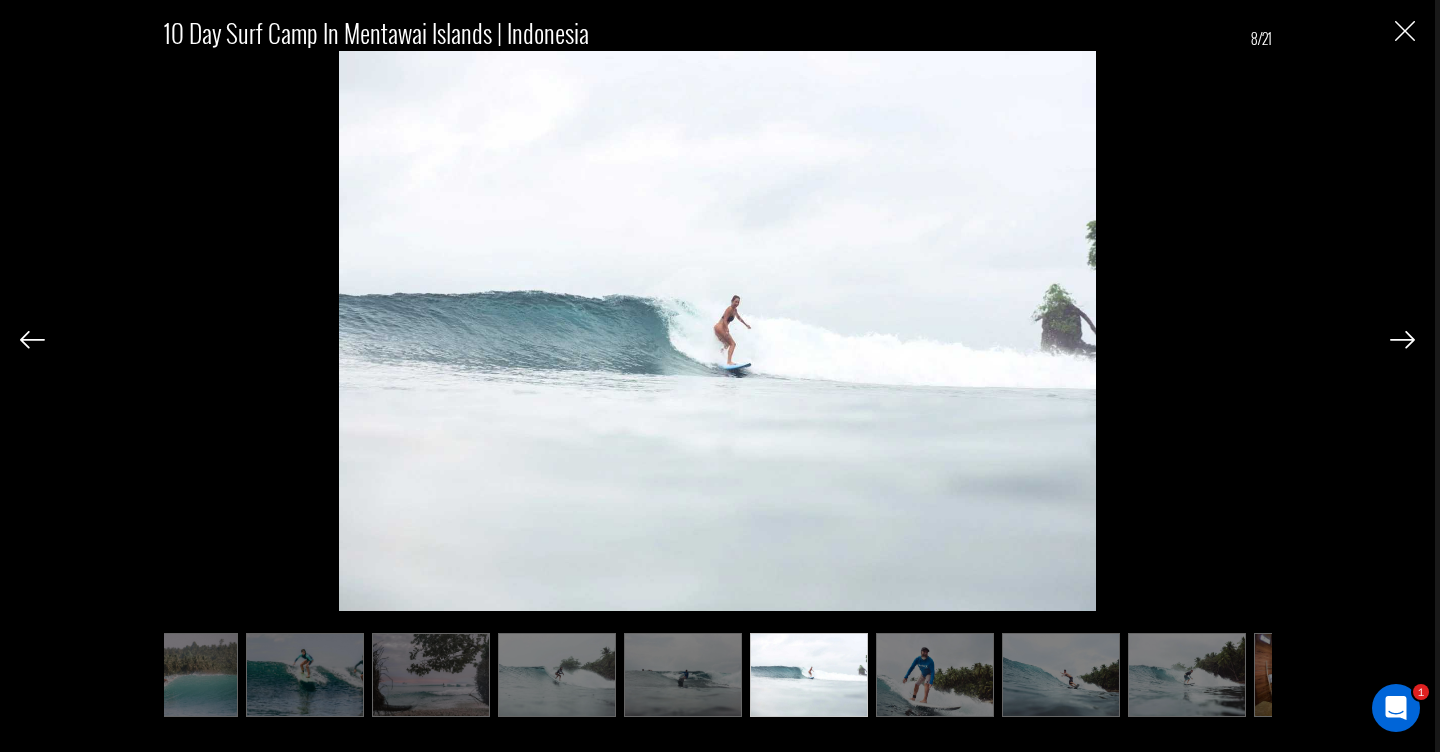 click at bounding box center [1402, 340] 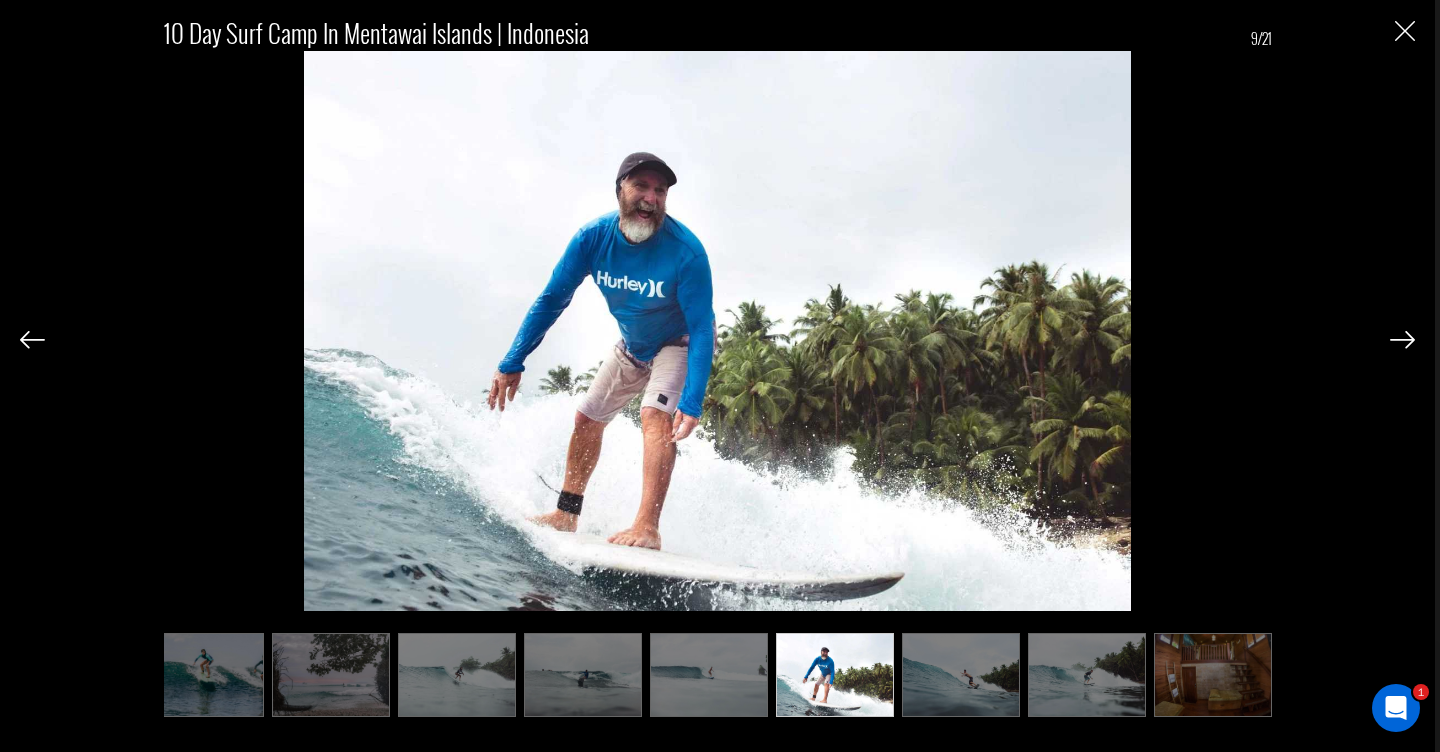 click at bounding box center (1402, 340) 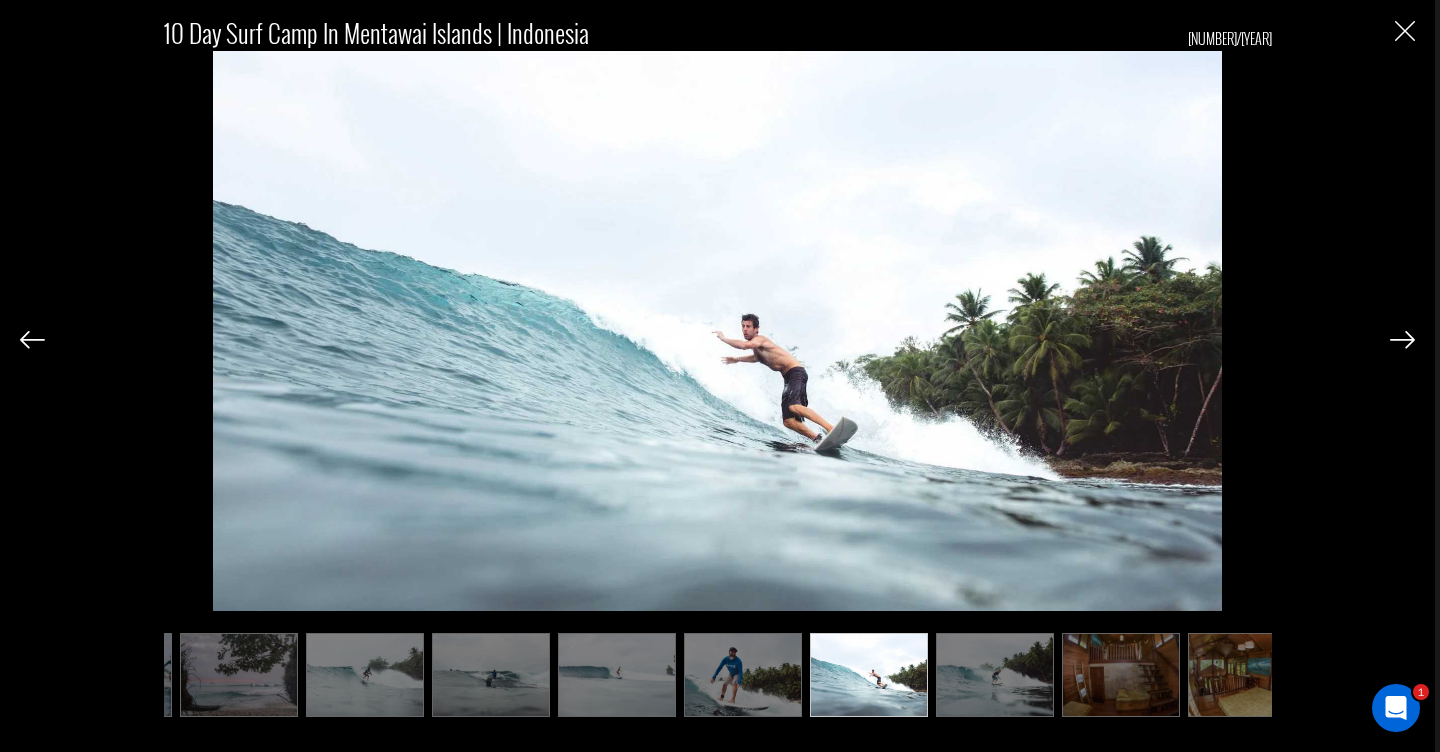 click at bounding box center (1402, 340) 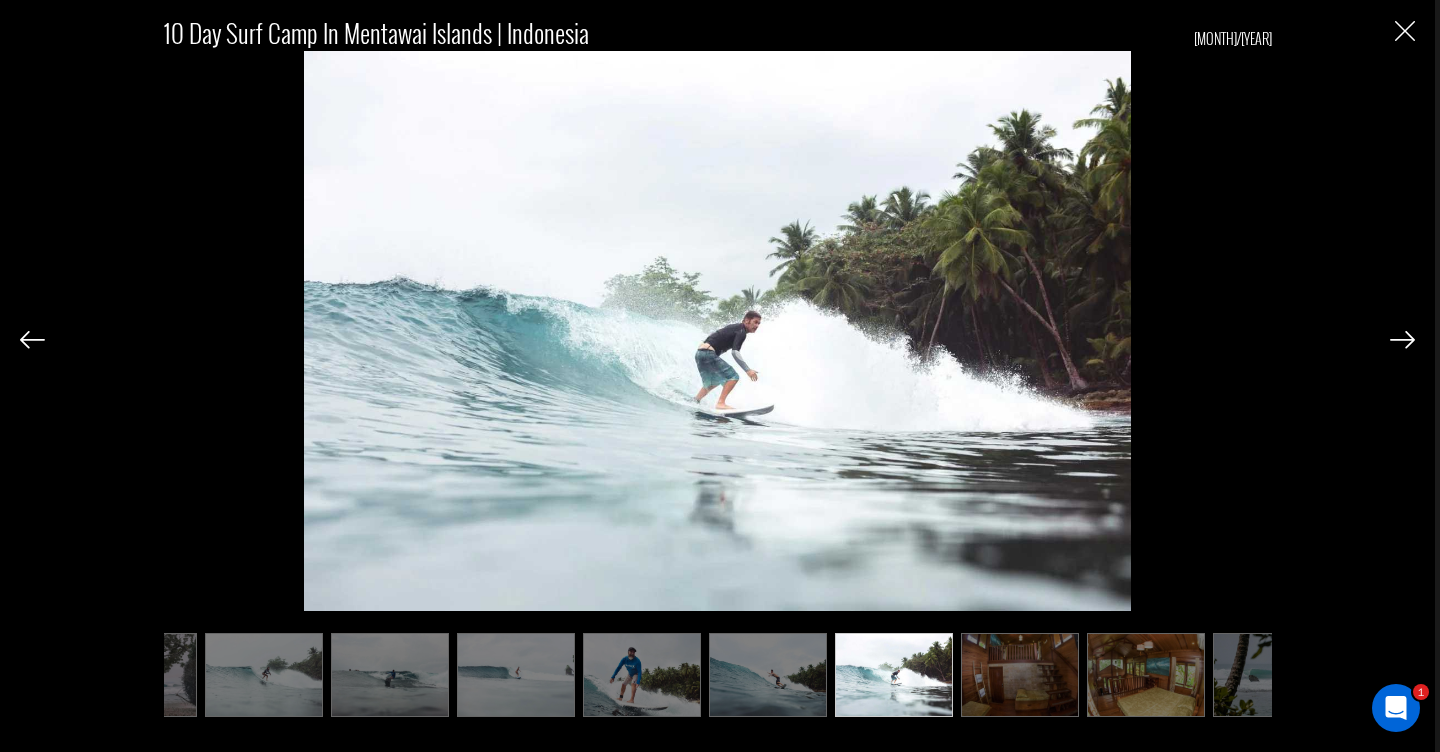 click at bounding box center (1402, 340) 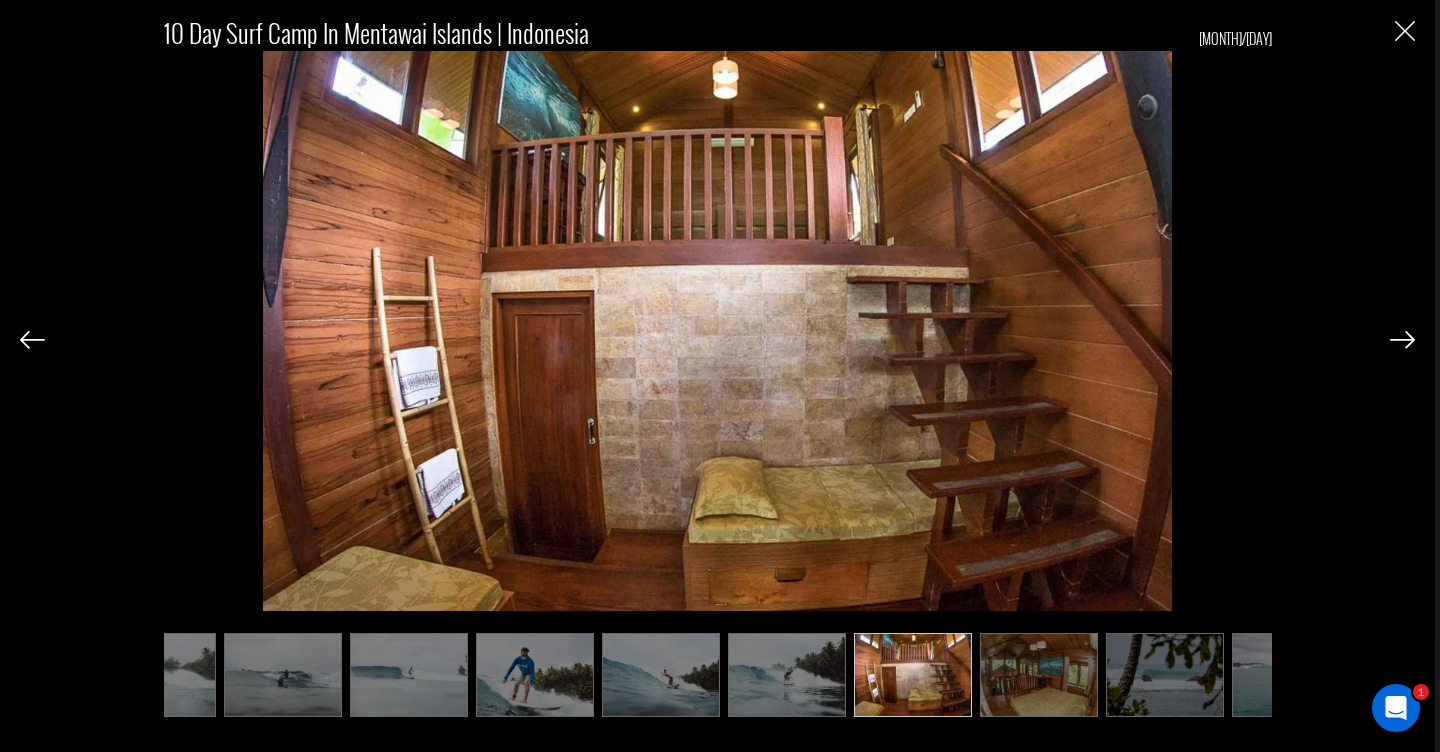click at bounding box center (1402, 340) 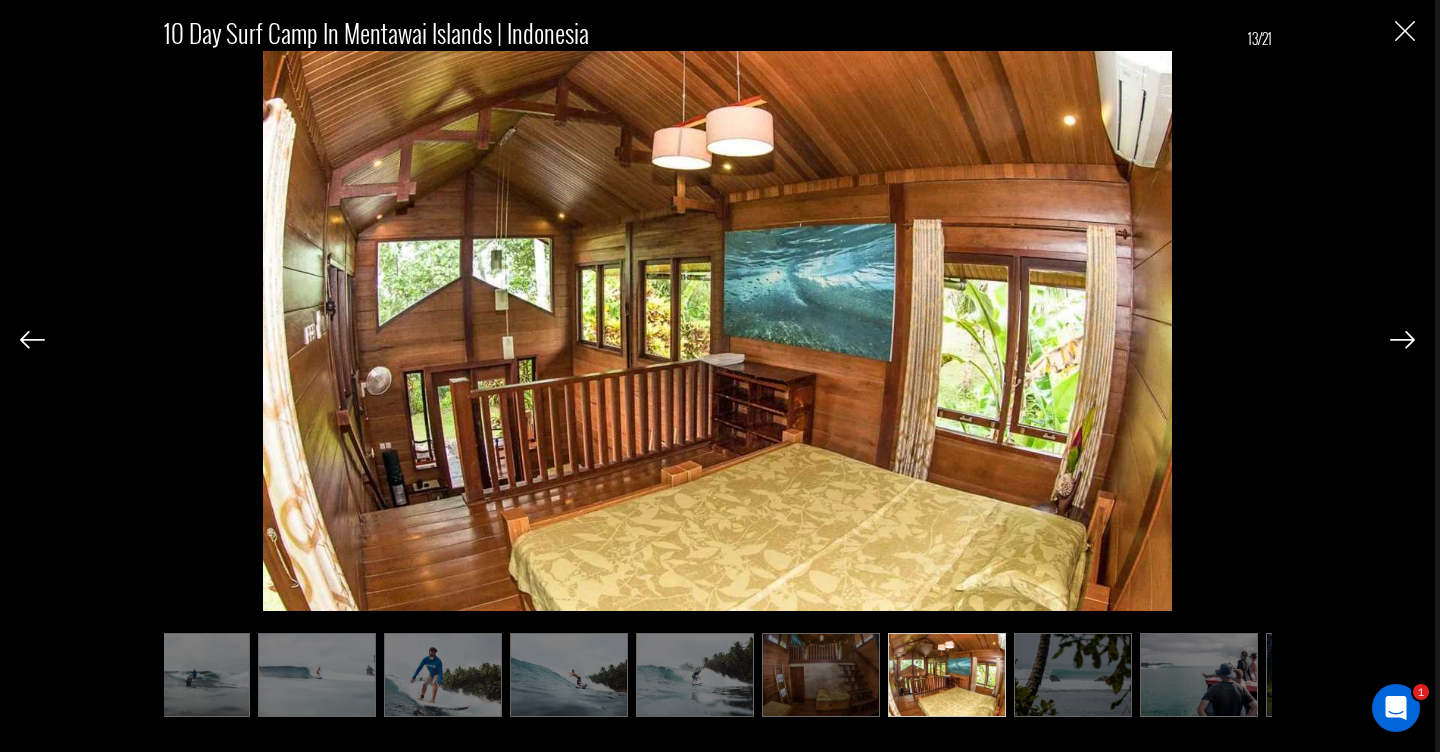 click at bounding box center [1402, 340] 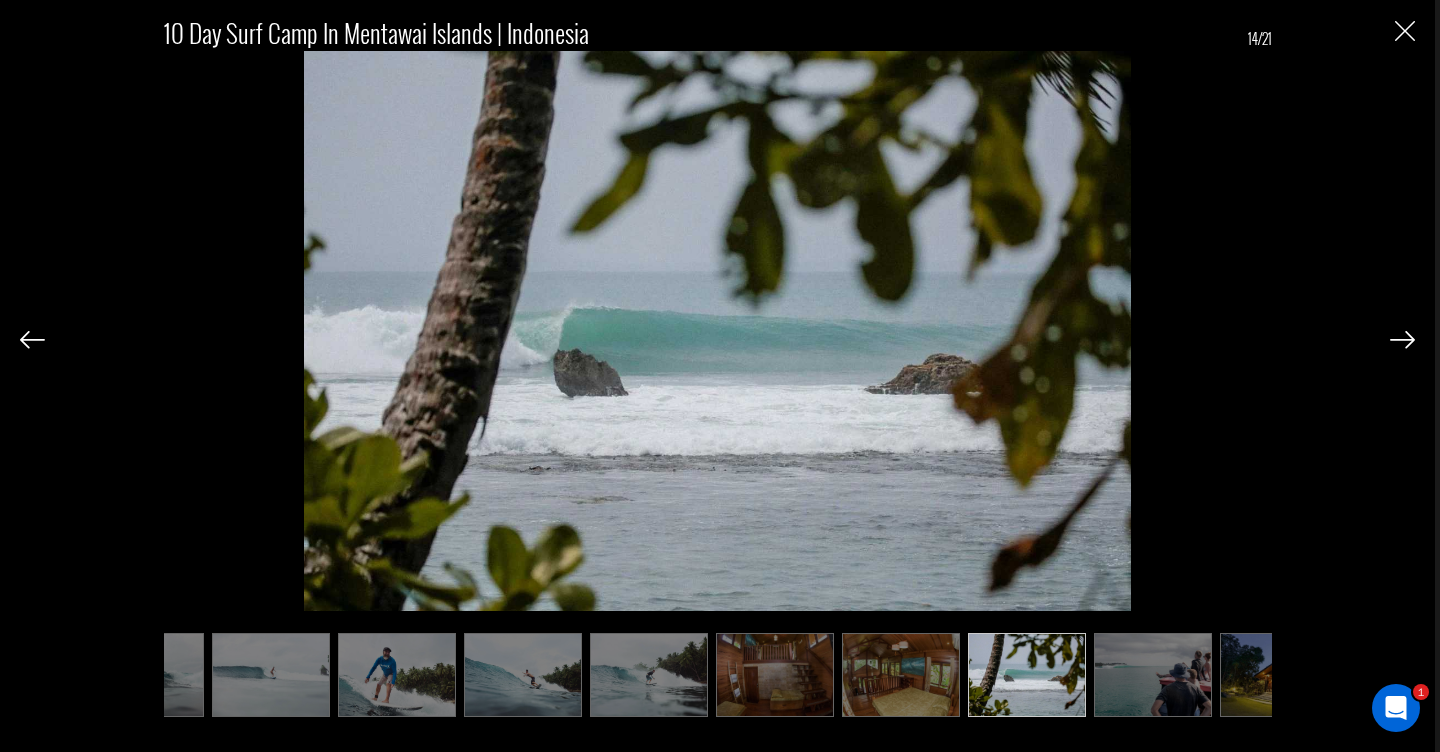 click at bounding box center [1402, 340] 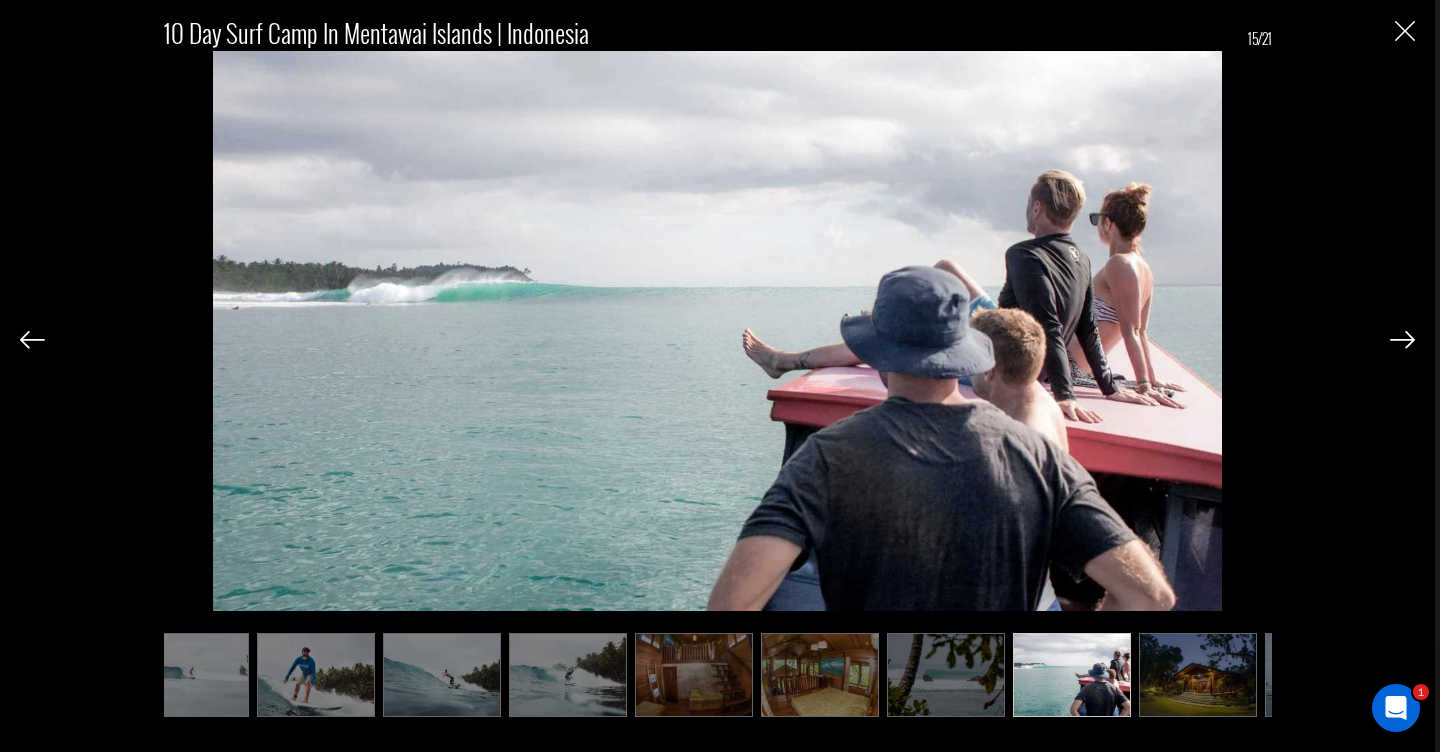 click at bounding box center (1402, 340) 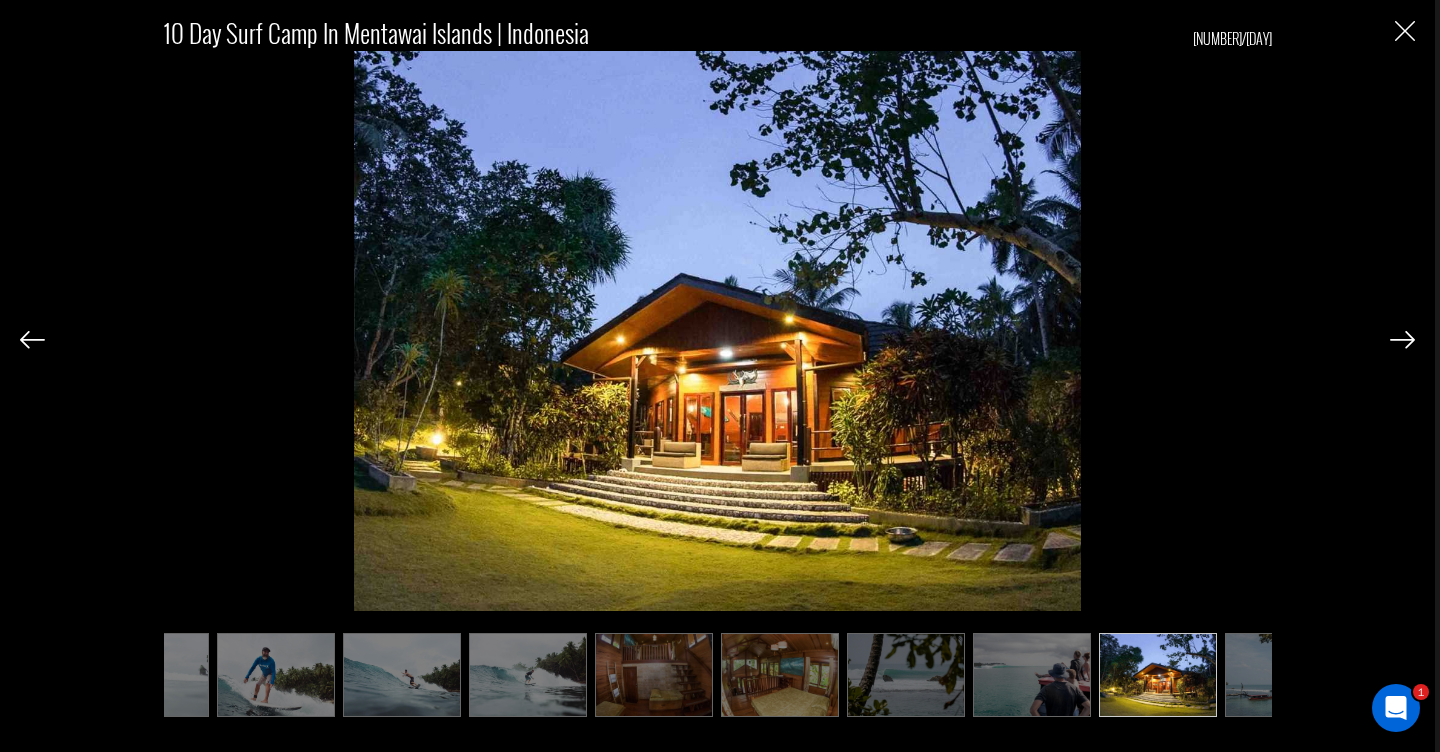 click at bounding box center (1402, 340) 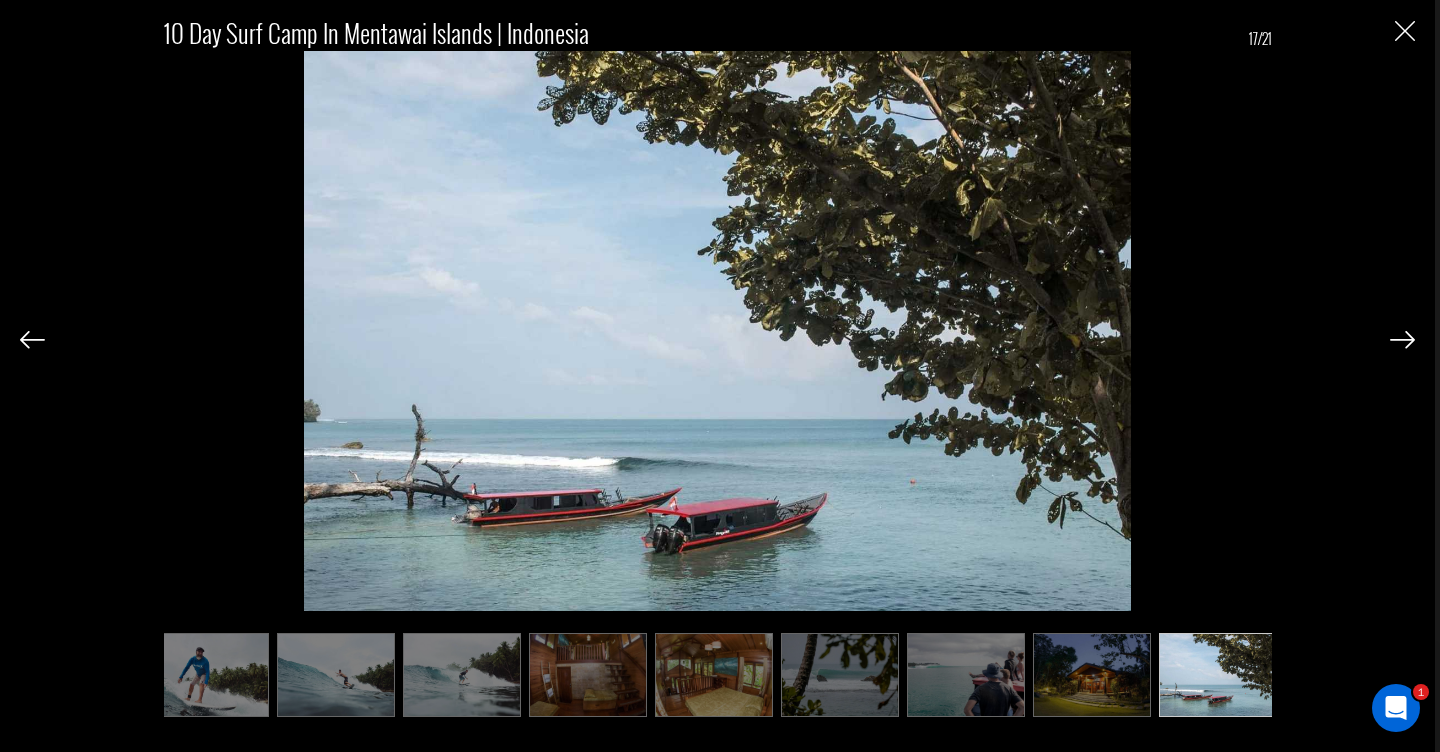 click at bounding box center (1402, 340) 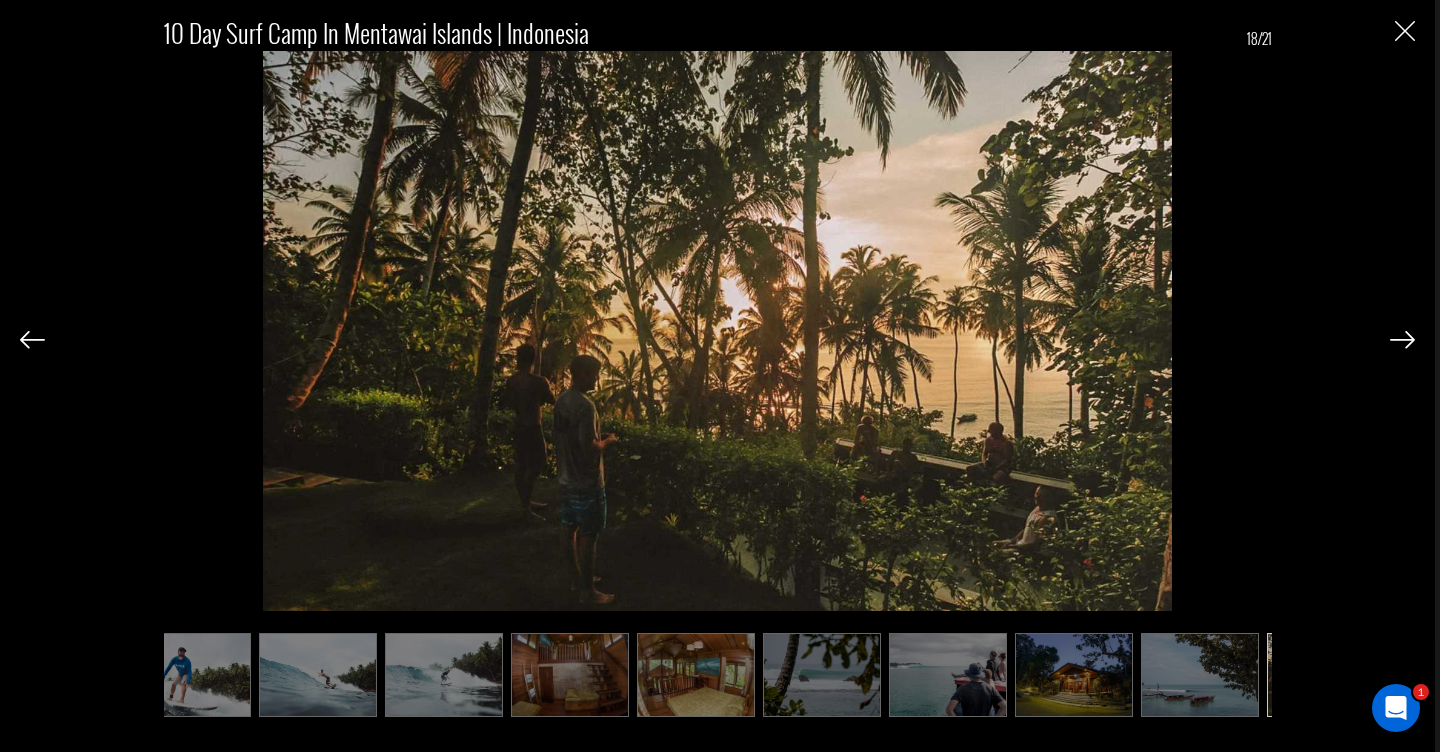 click at bounding box center [1402, 340] 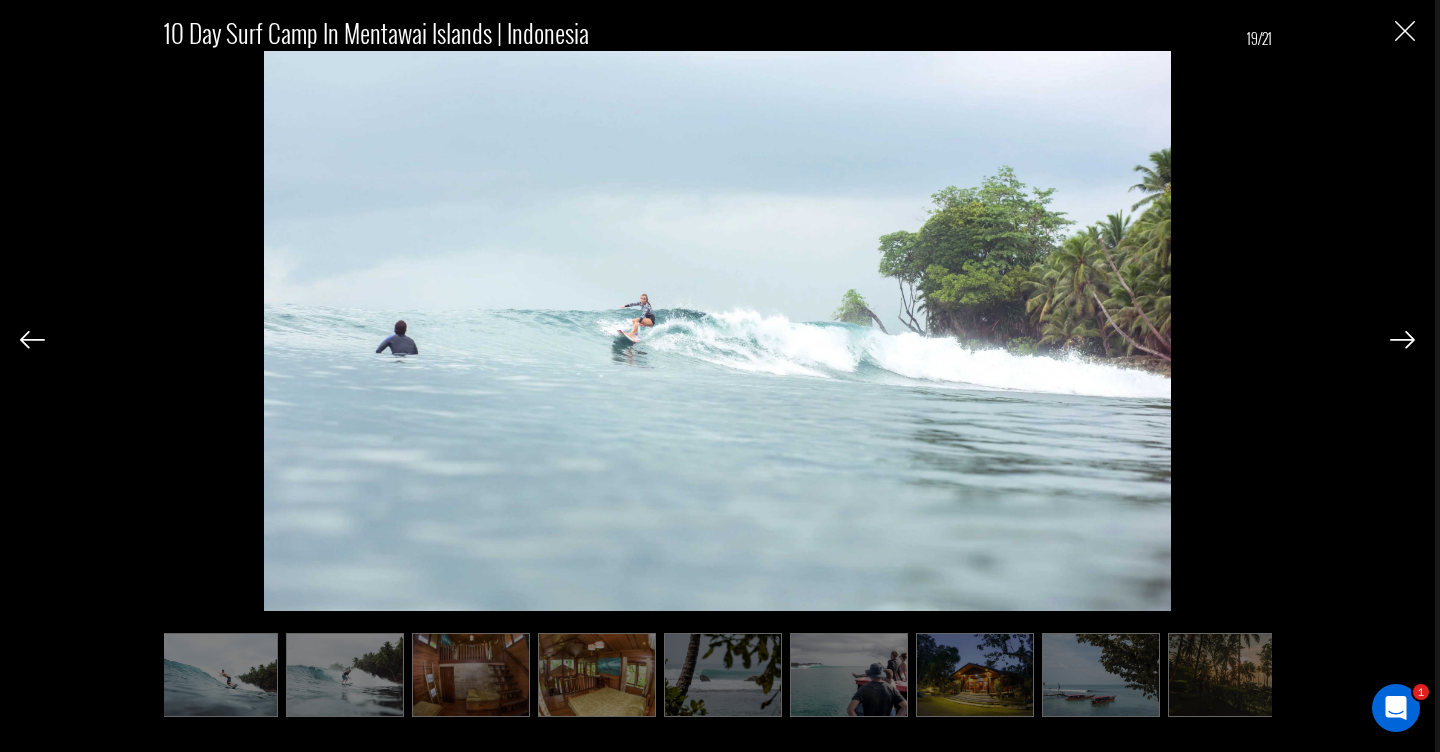 click at bounding box center (1405, 31) 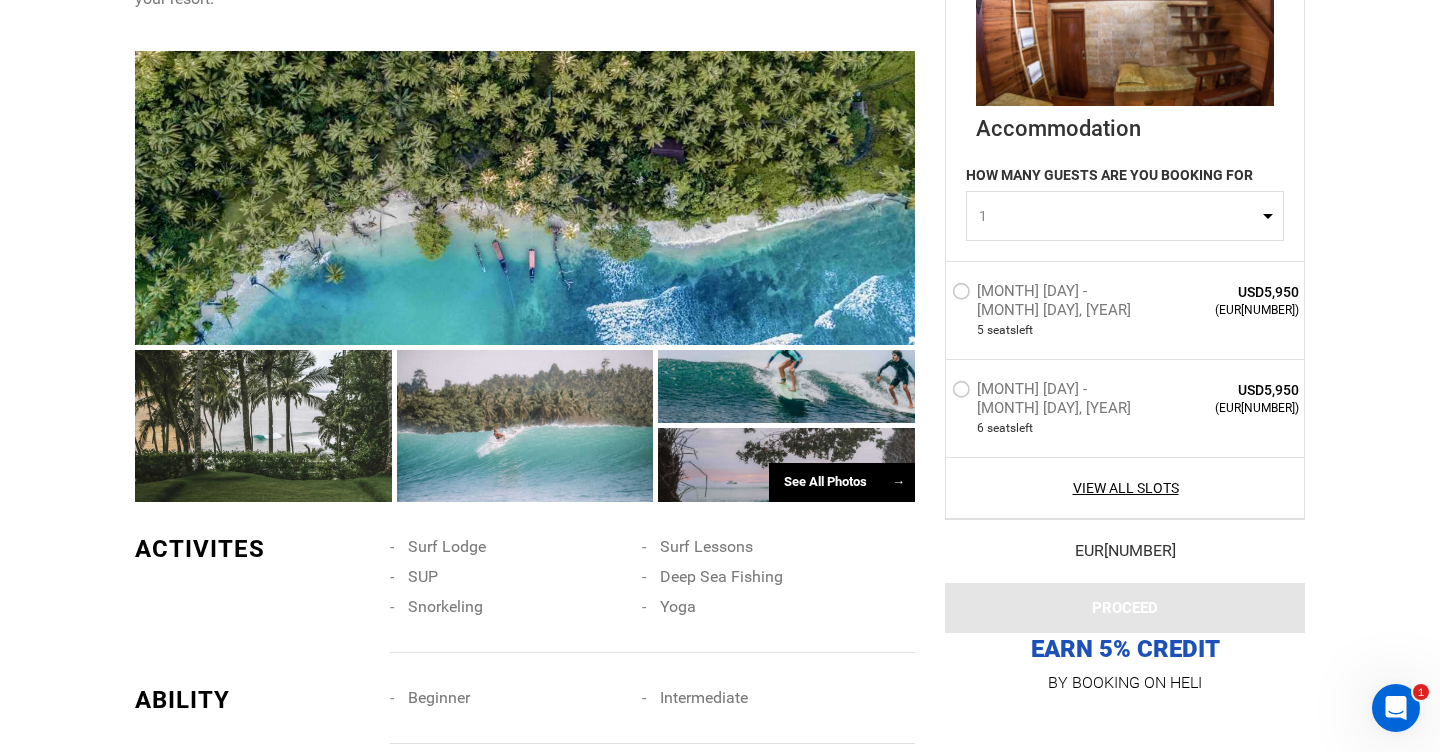 scroll, scrollTop: 0, scrollLeft: 0, axis: both 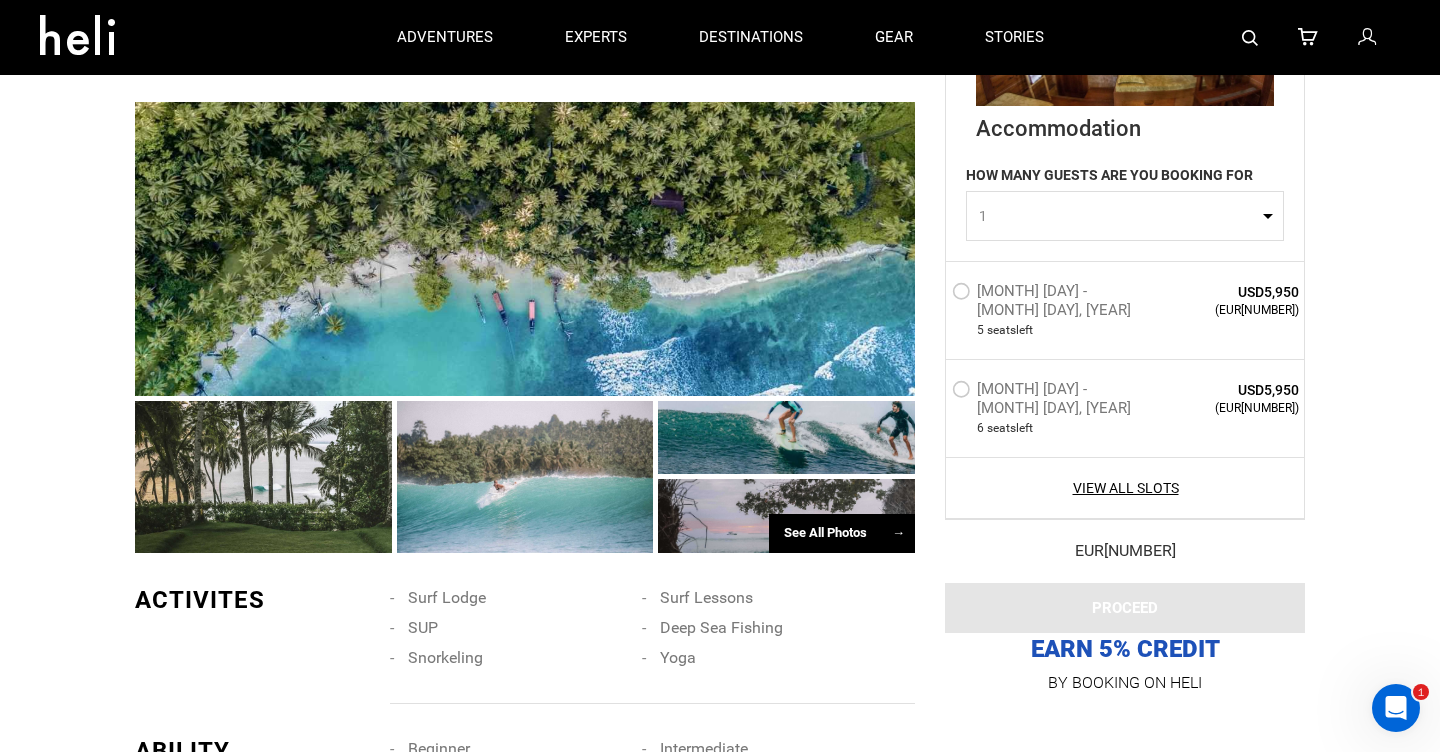 click at bounding box center (786, 516) 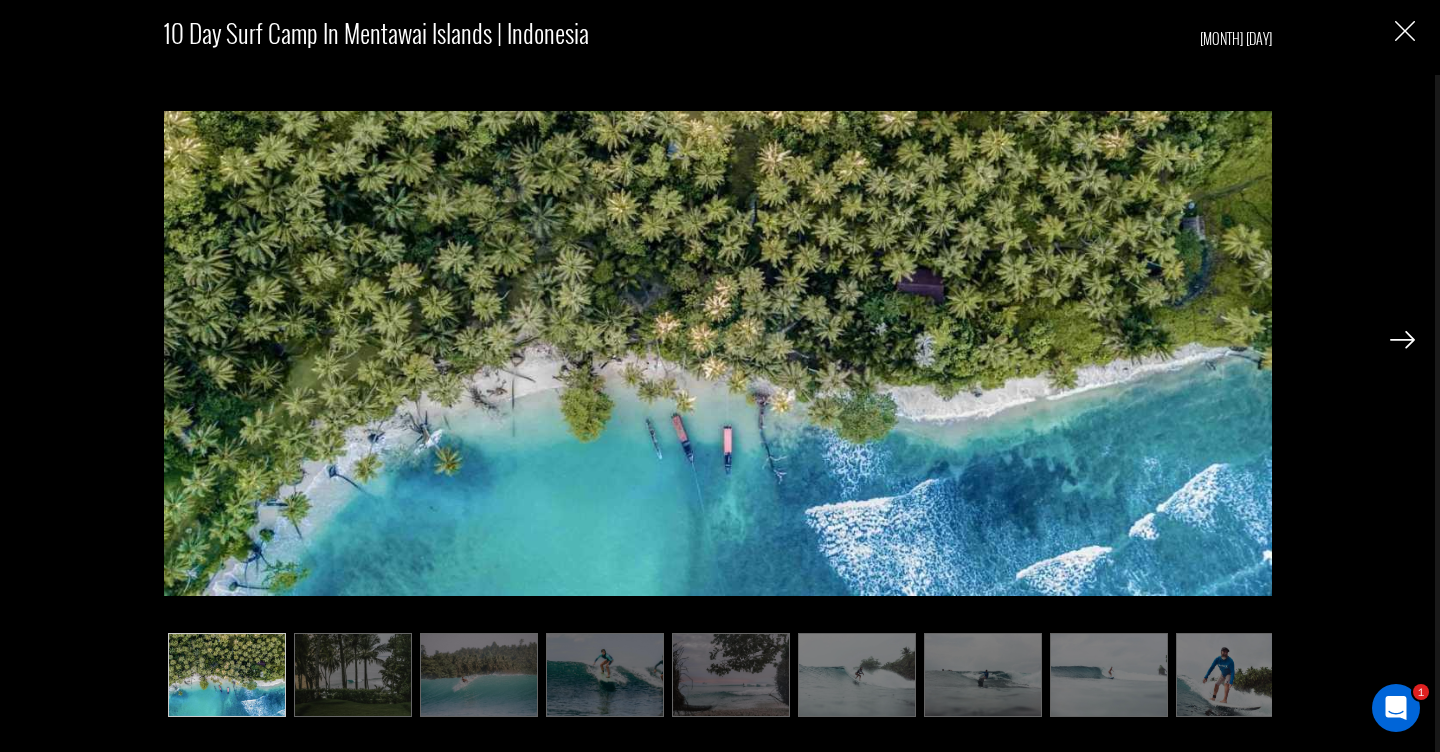 click at bounding box center [1402, 340] 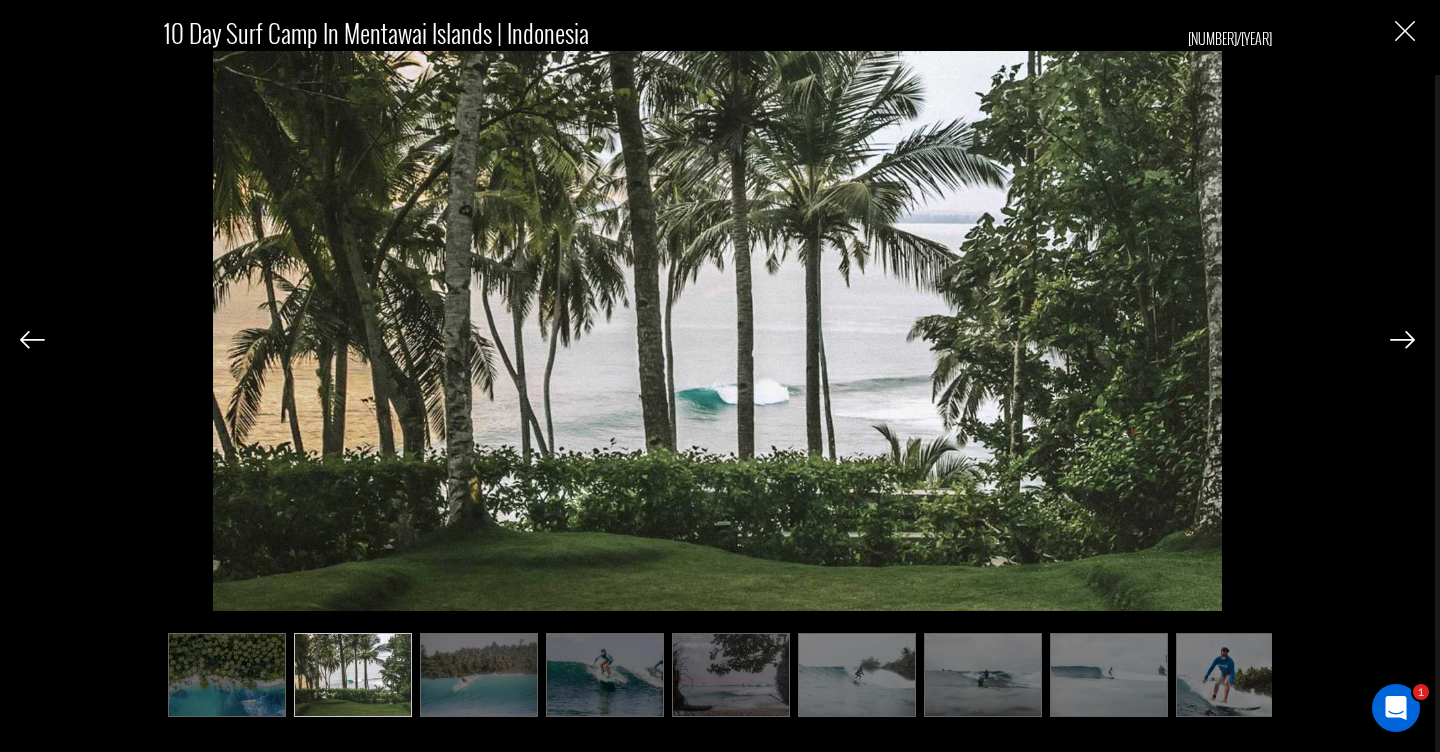 click at bounding box center [1402, 340] 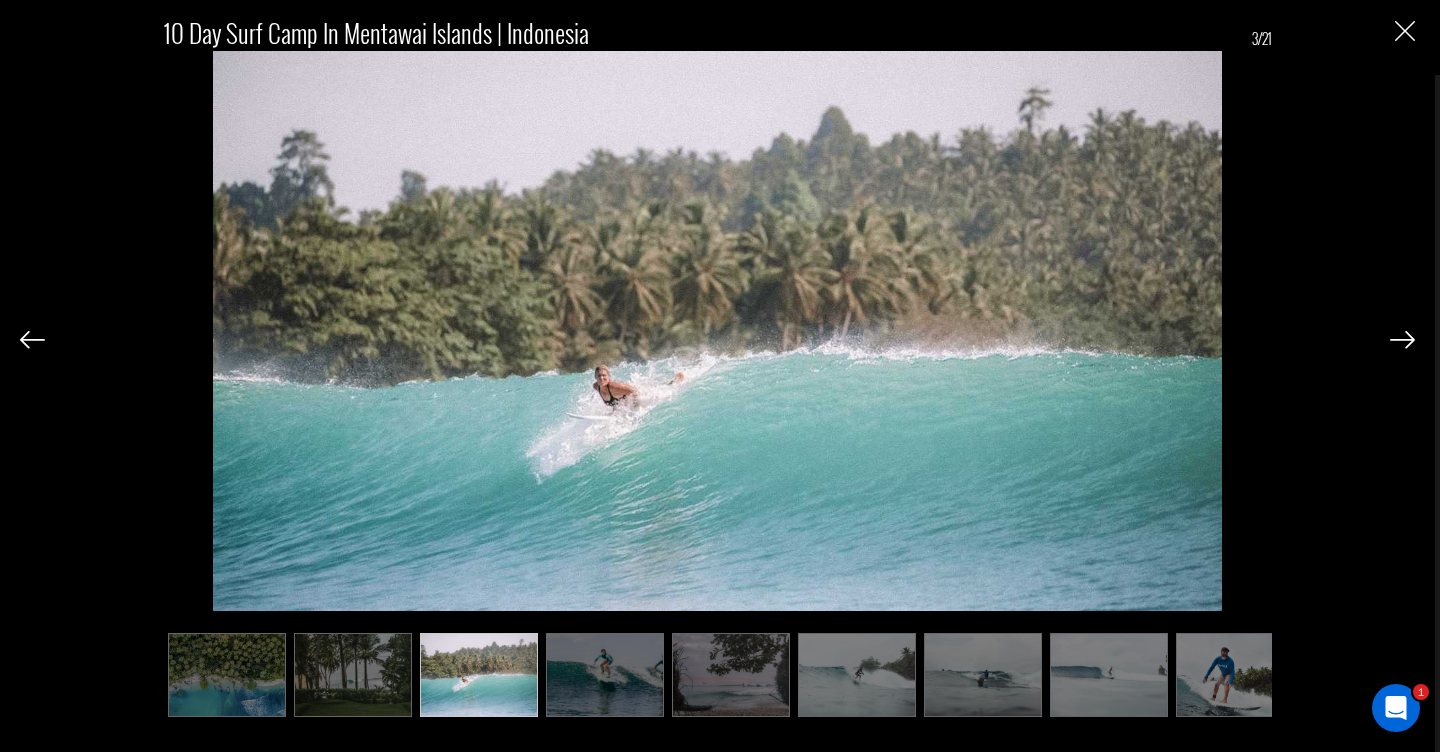 click at bounding box center (1402, 340) 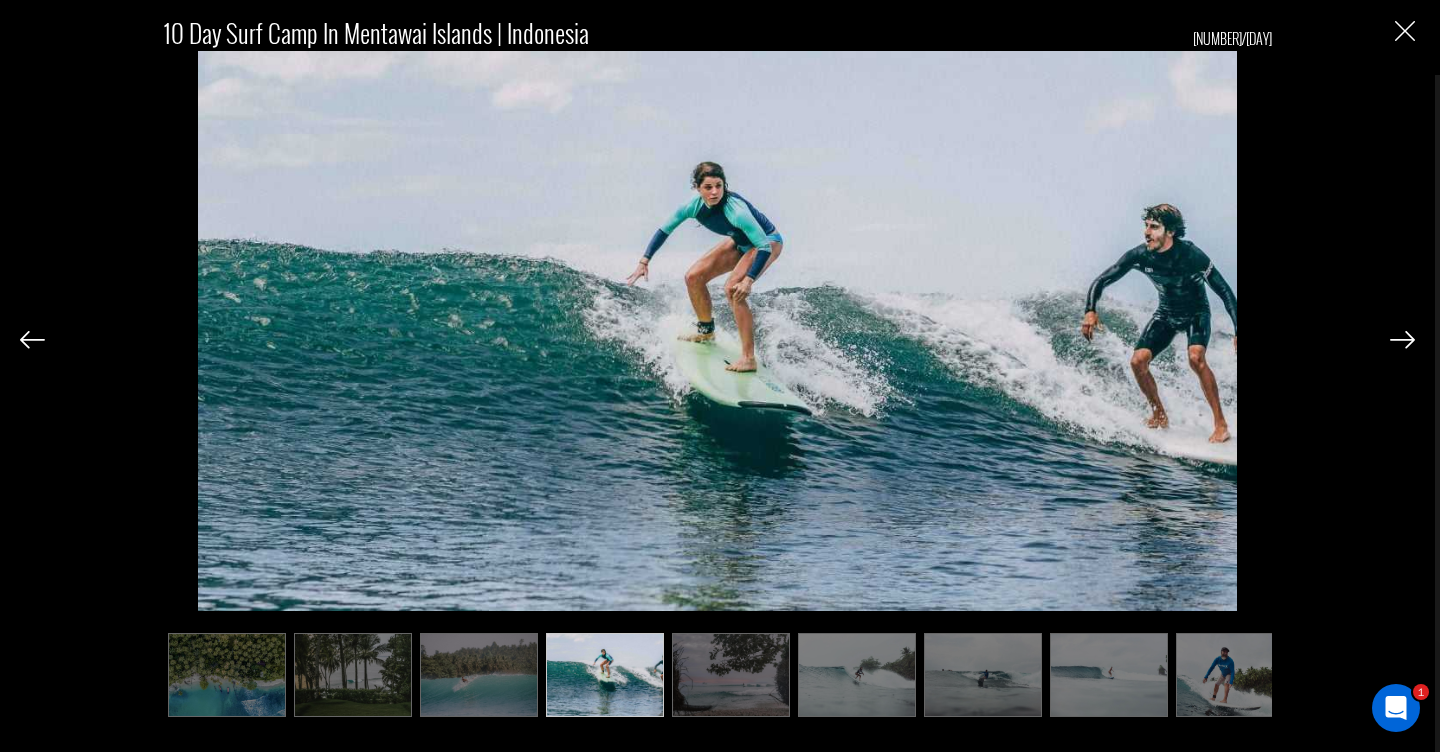 click at bounding box center (1402, 340) 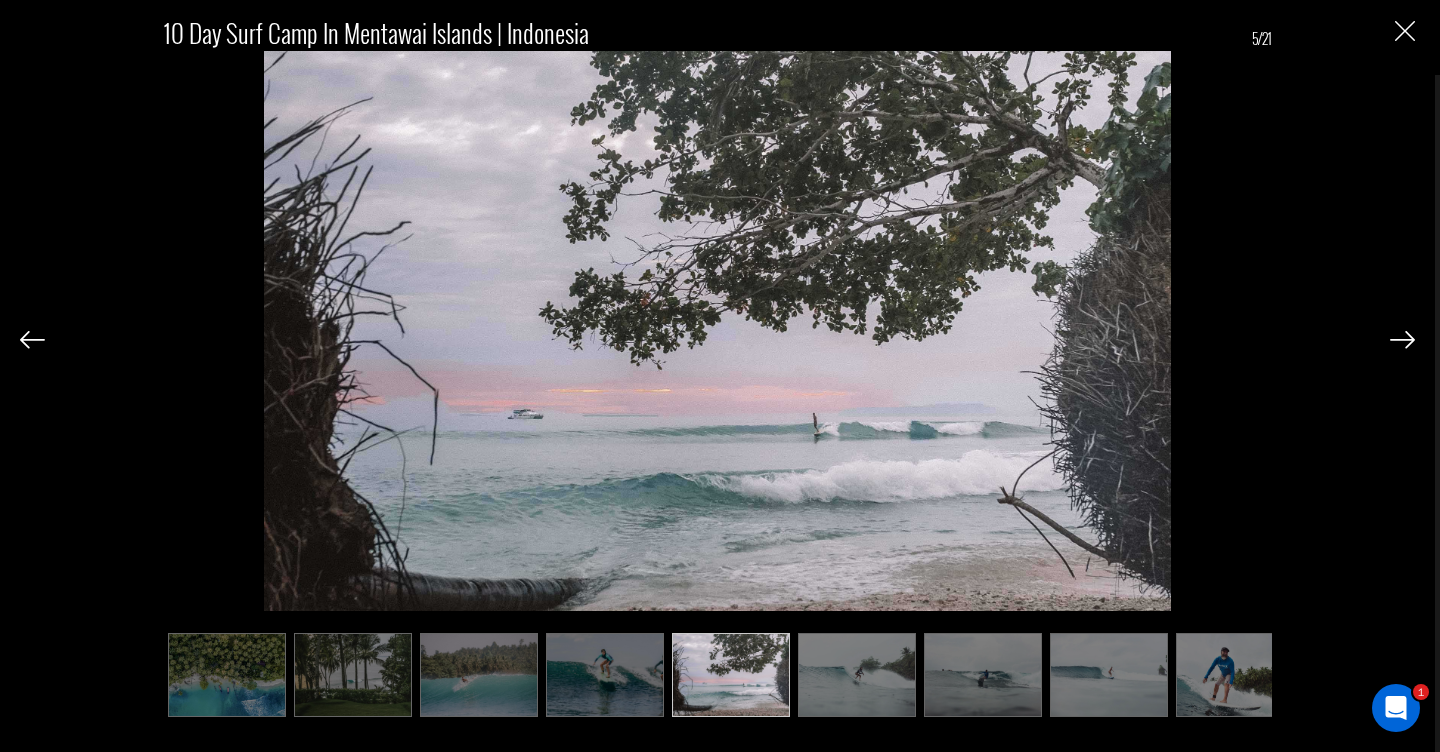 click at bounding box center [1402, 340] 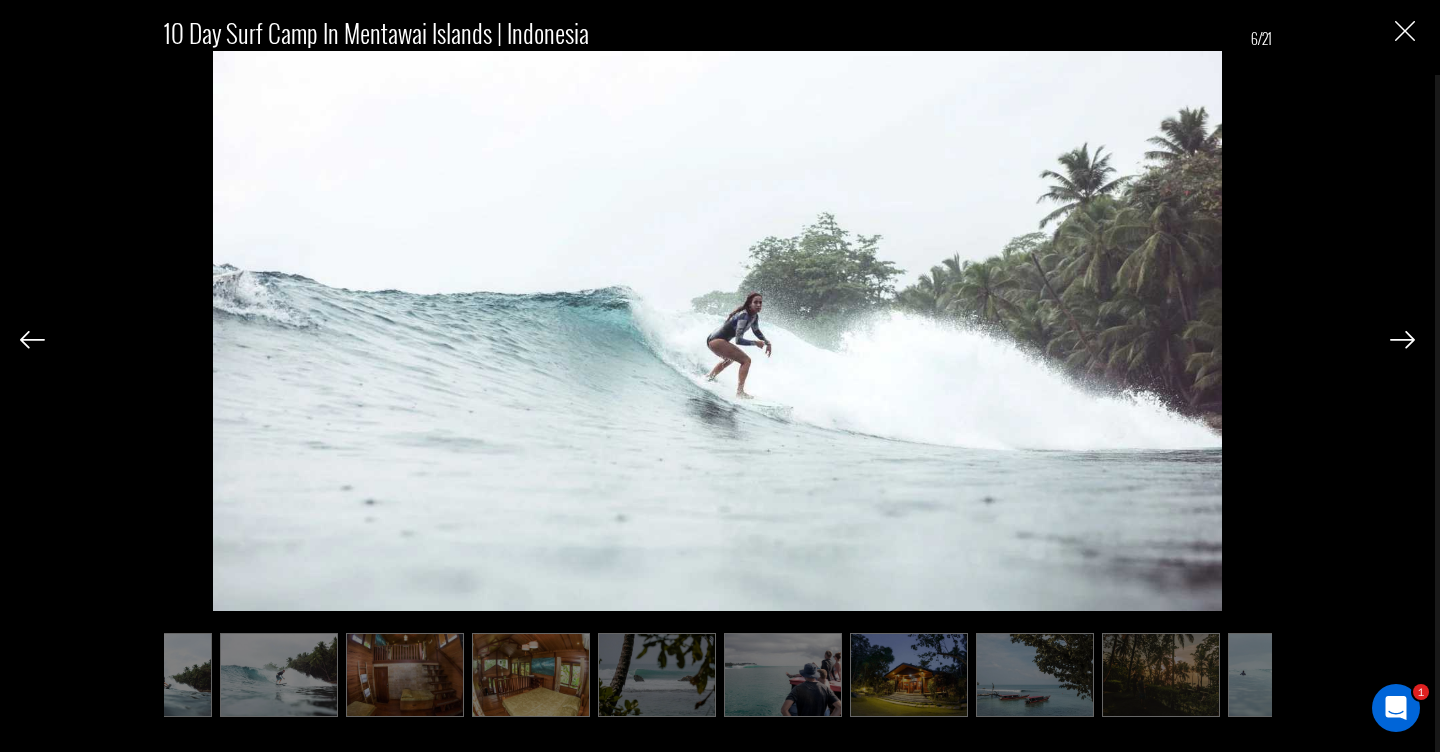 scroll, scrollTop: 0, scrollLeft: 1215, axis: horizontal 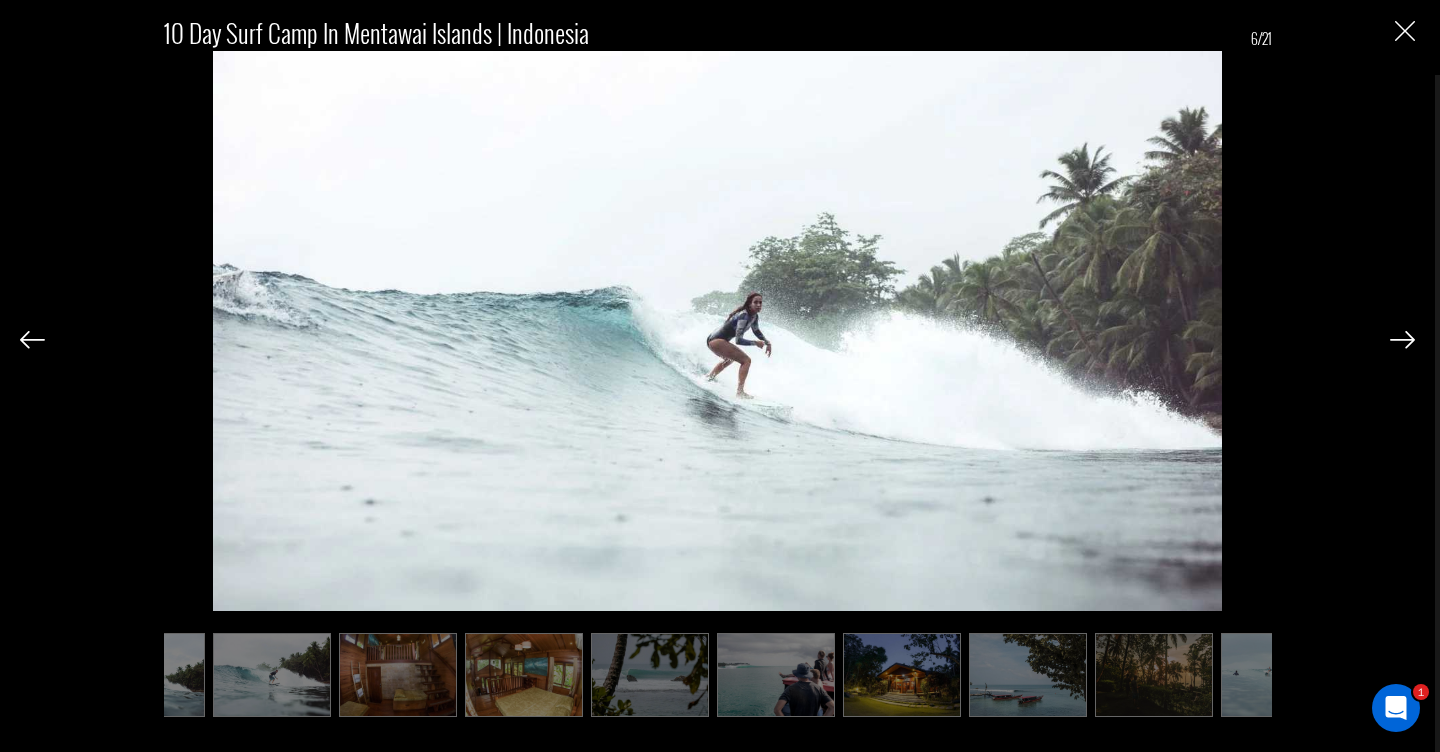 click at bounding box center (1402, 340) 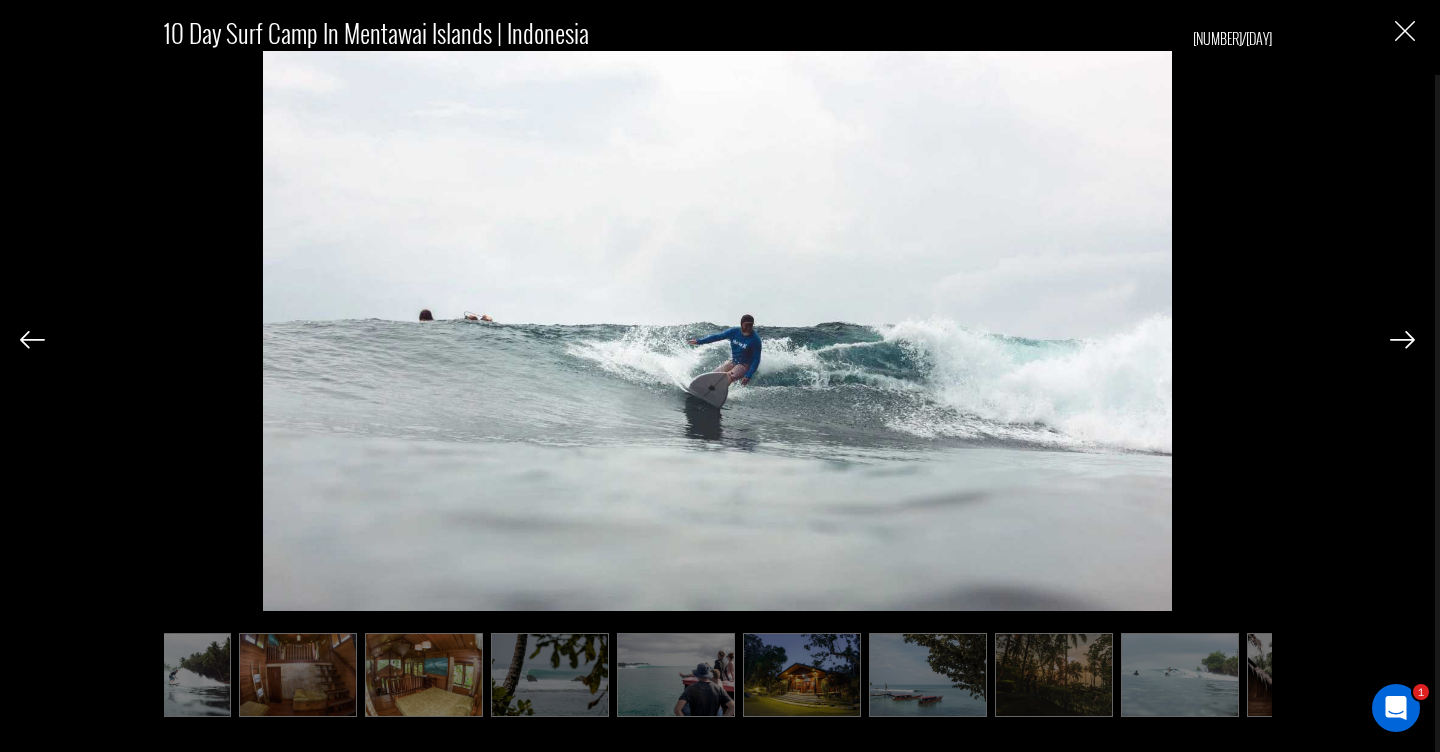 click at bounding box center [1402, 340] 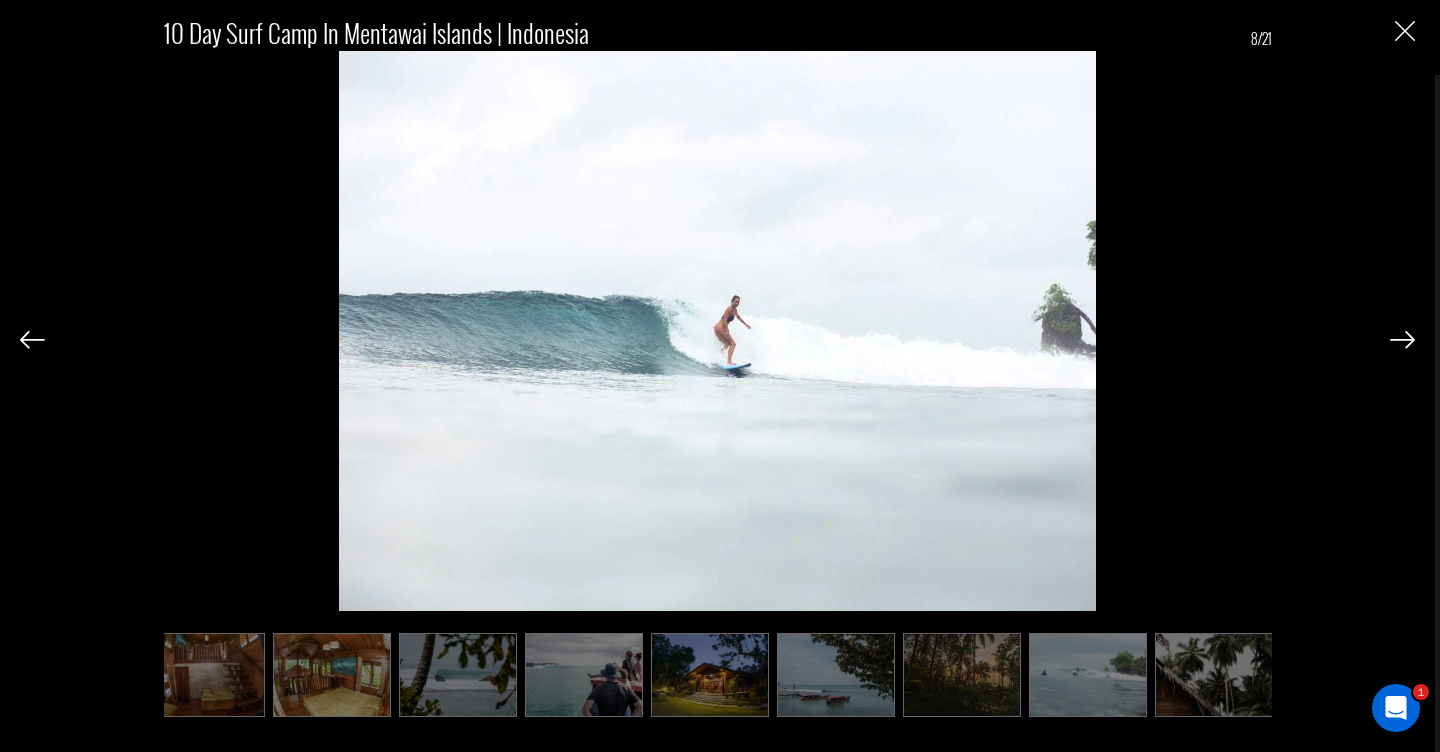 click at bounding box center [1402, 340] 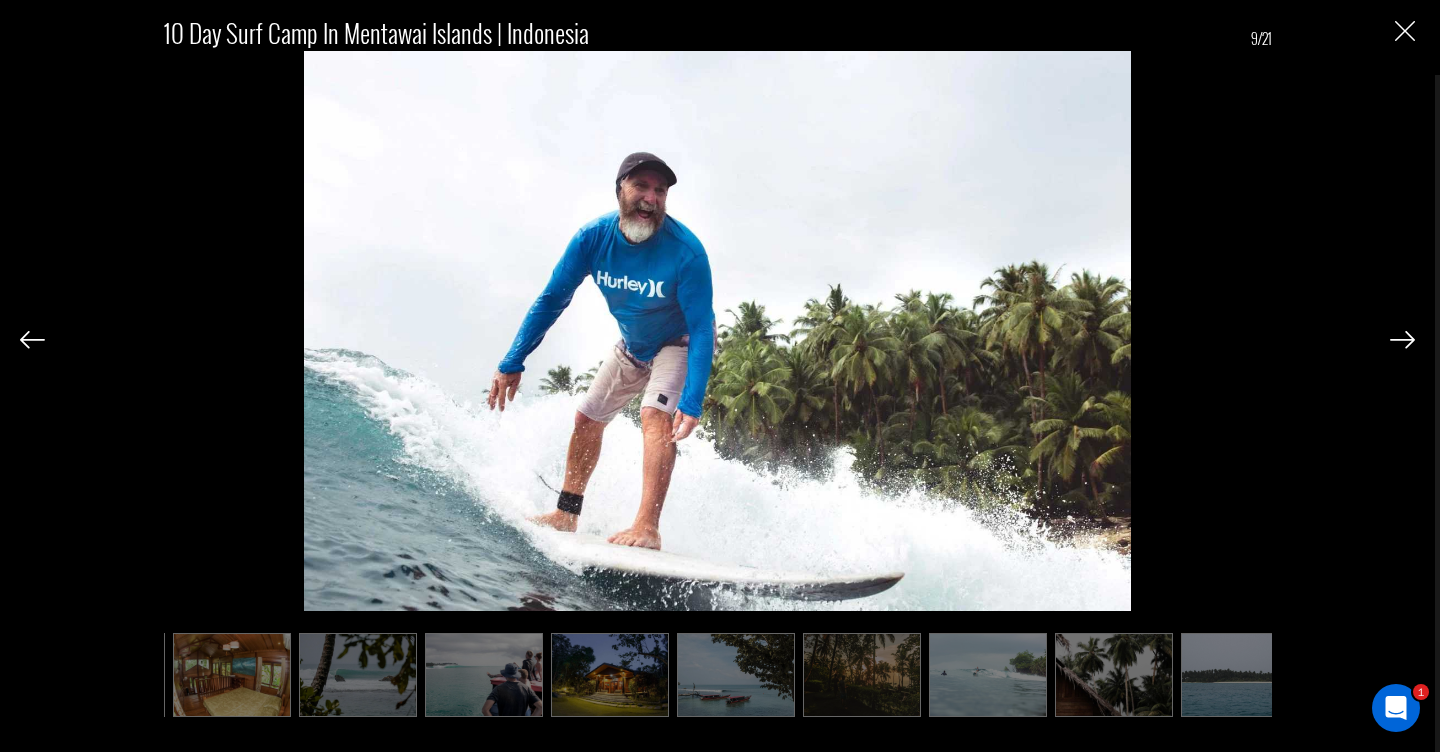 scroll, scrollTop: 0, scrollLeft: 1514, axis: horizontal 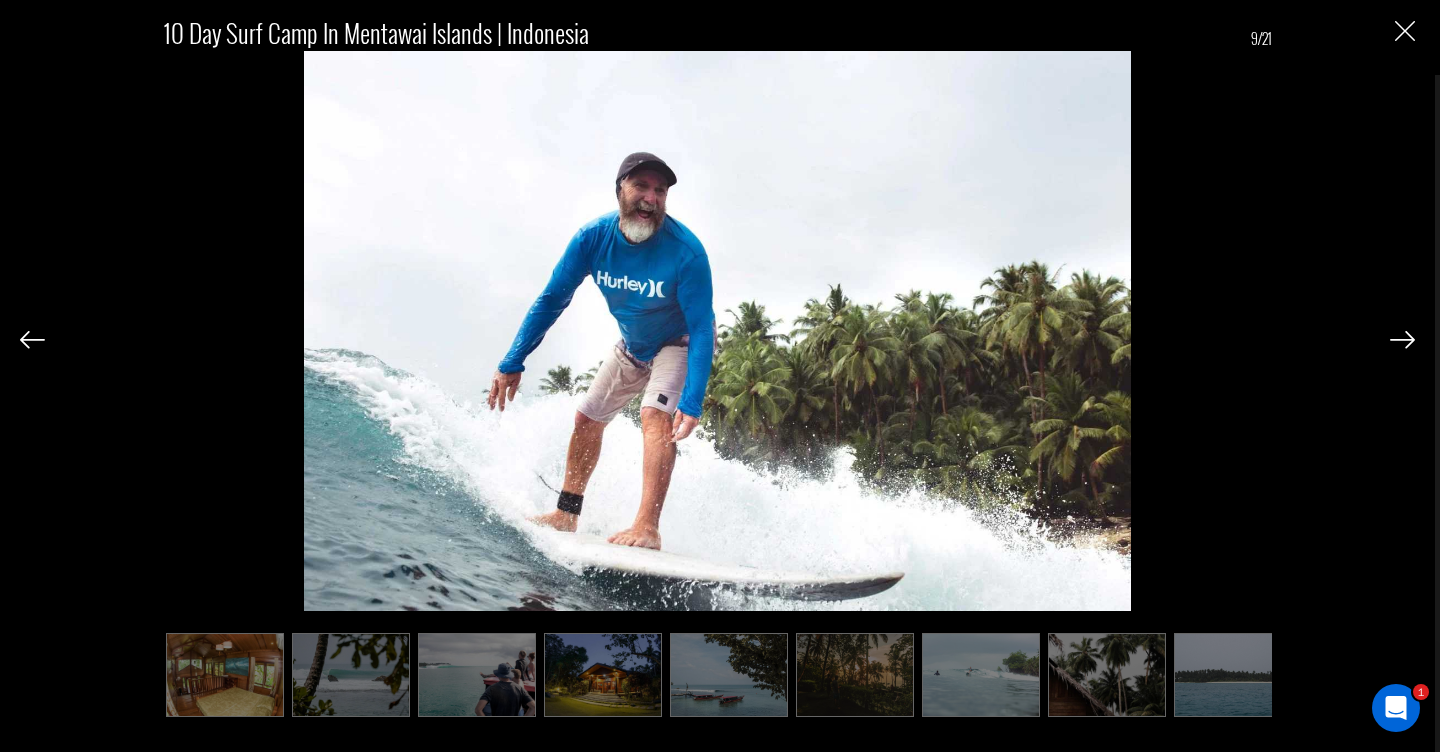 click at bounding box center (1402, 340) 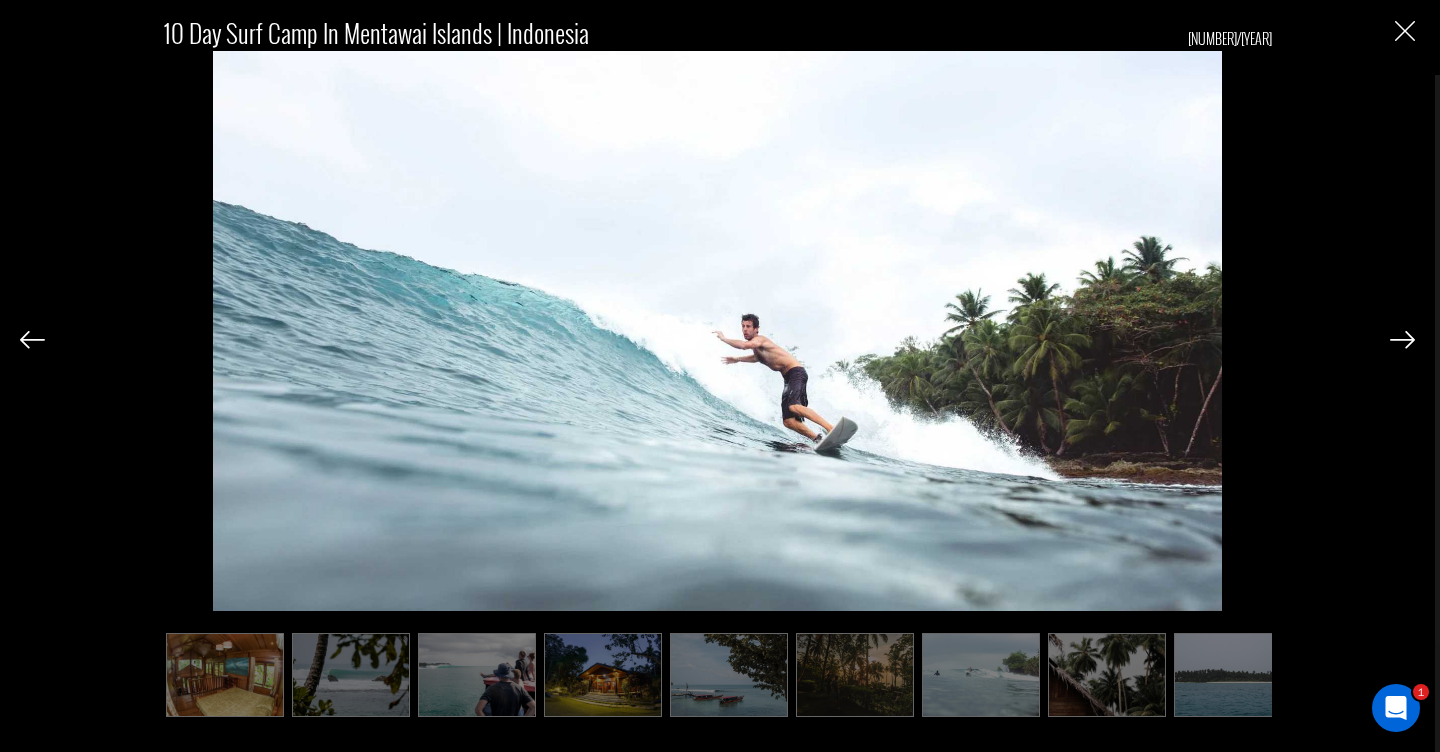 scroll, scrollTop: 0, scrollLeft: 1538, axis: horizontal 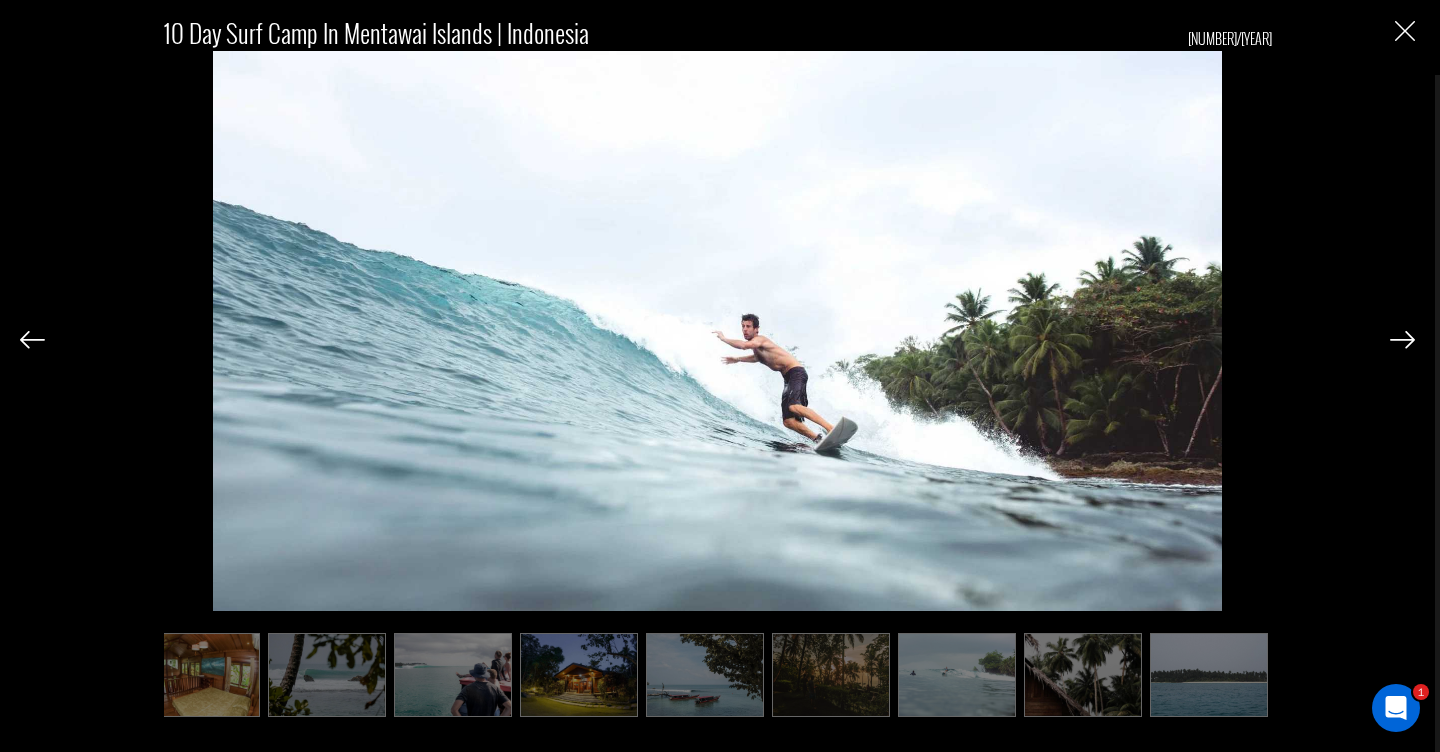 click at bounding box center (1402, 340) 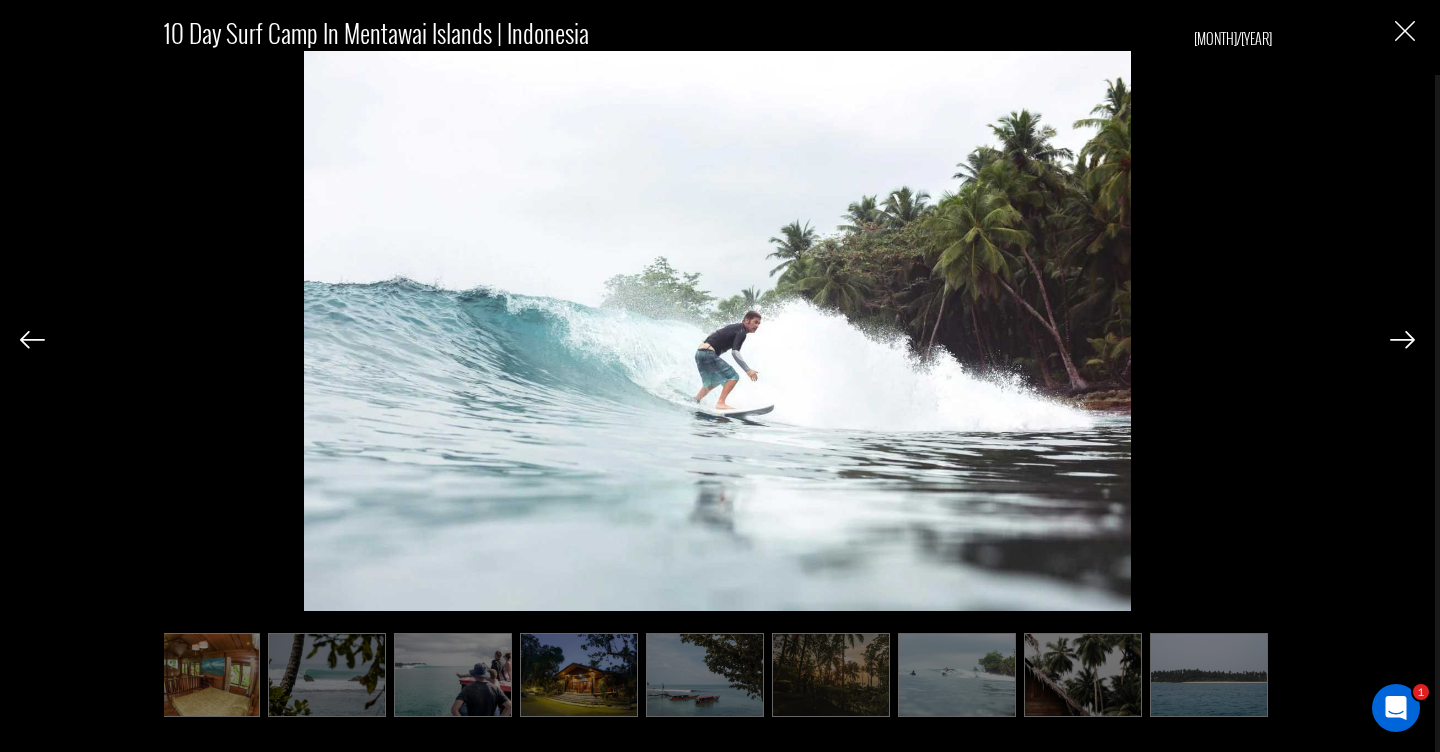 click at bounding box center [1402, 340] 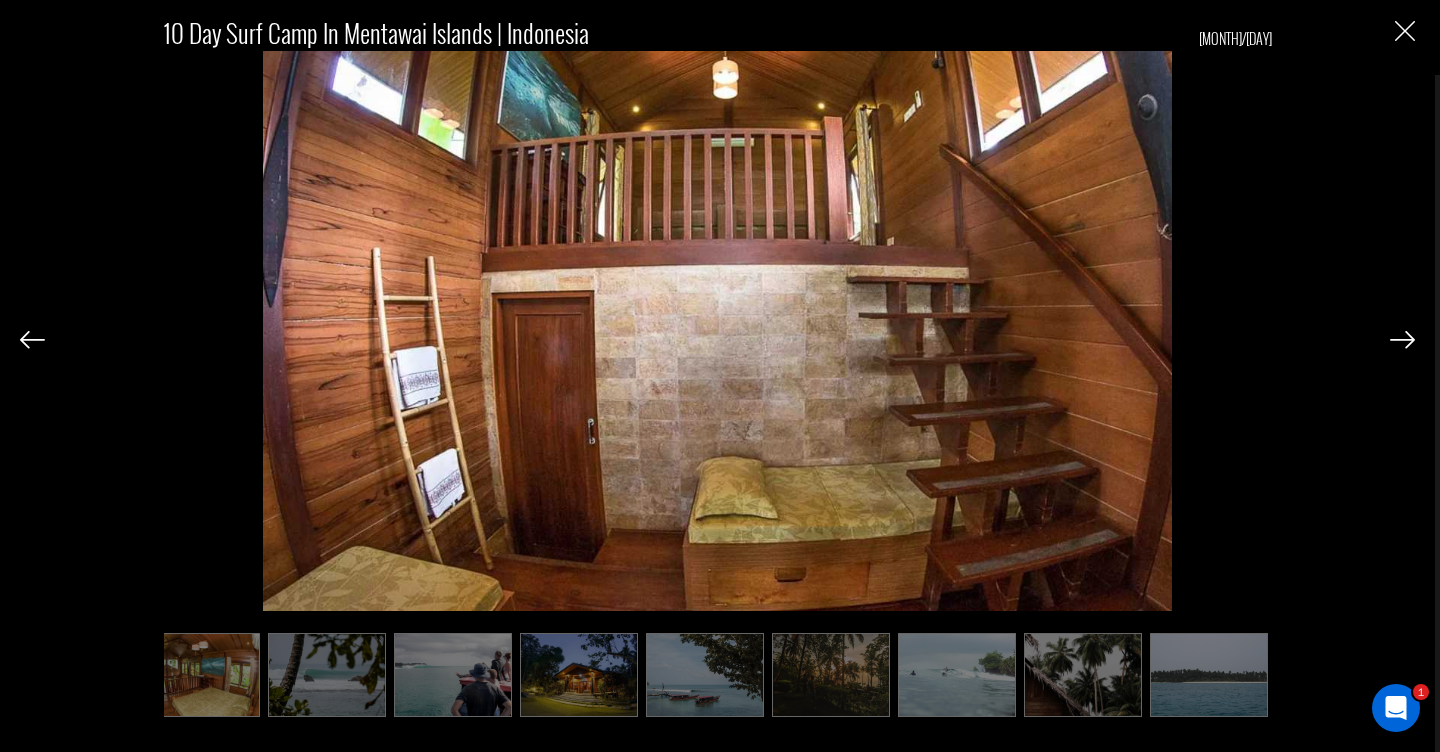 click at bounding box center [1402, 340] 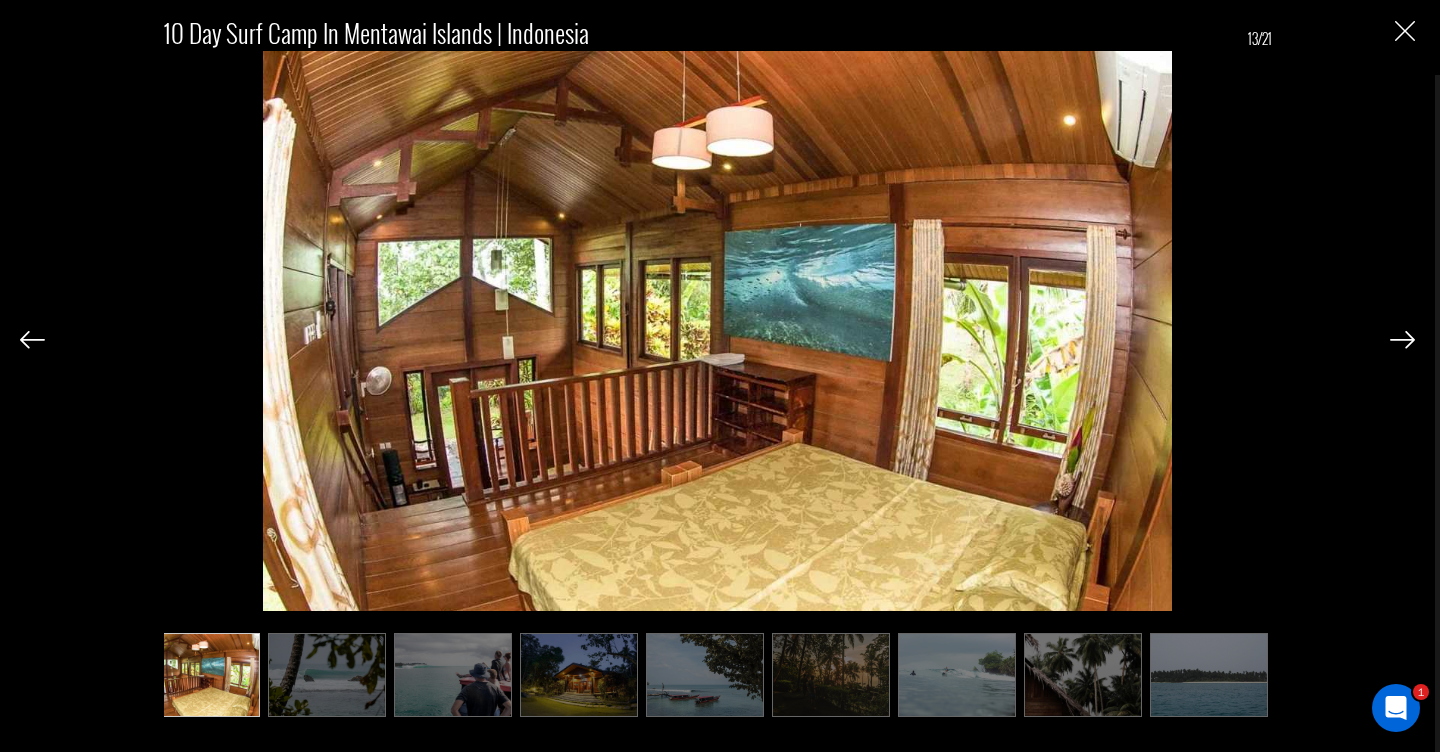 click at bounding box center (1402, 340) 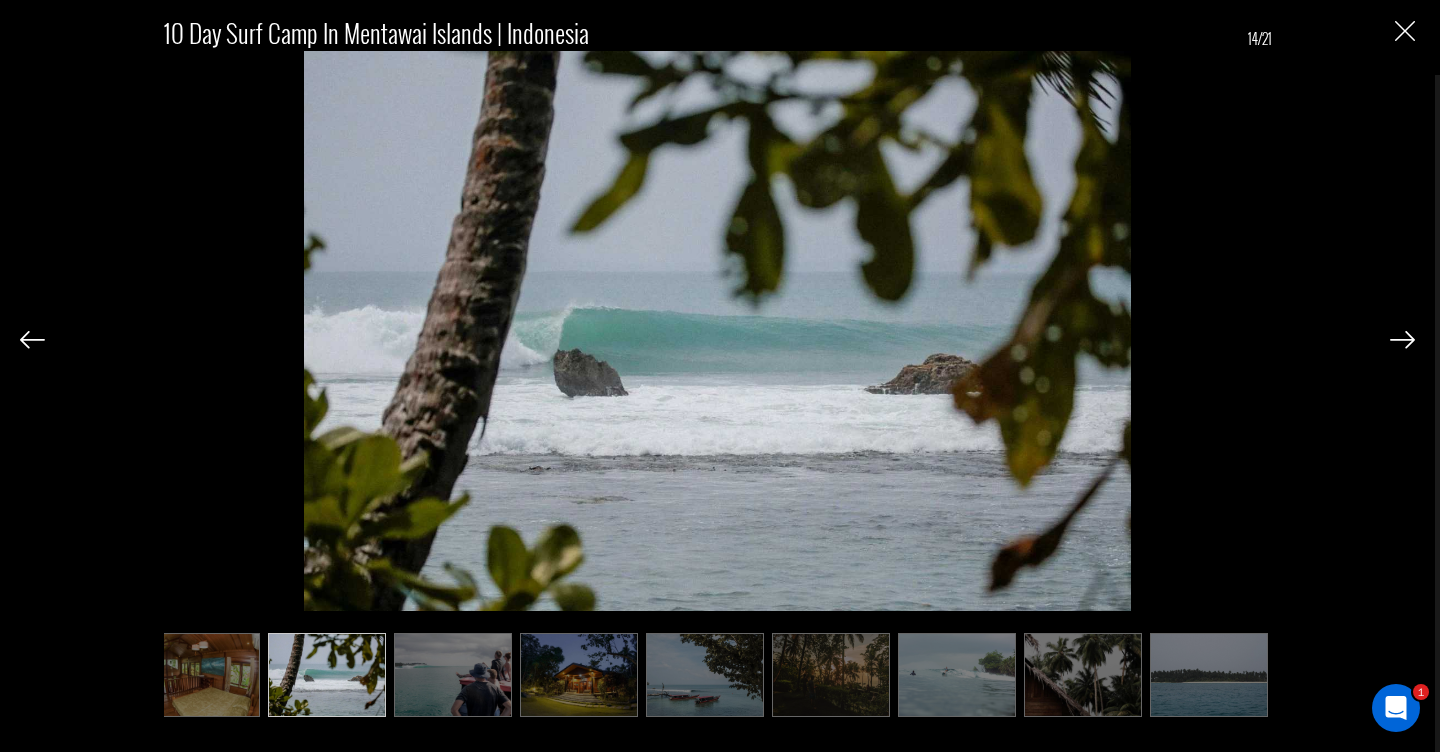click at bounding box center [1405, 31] 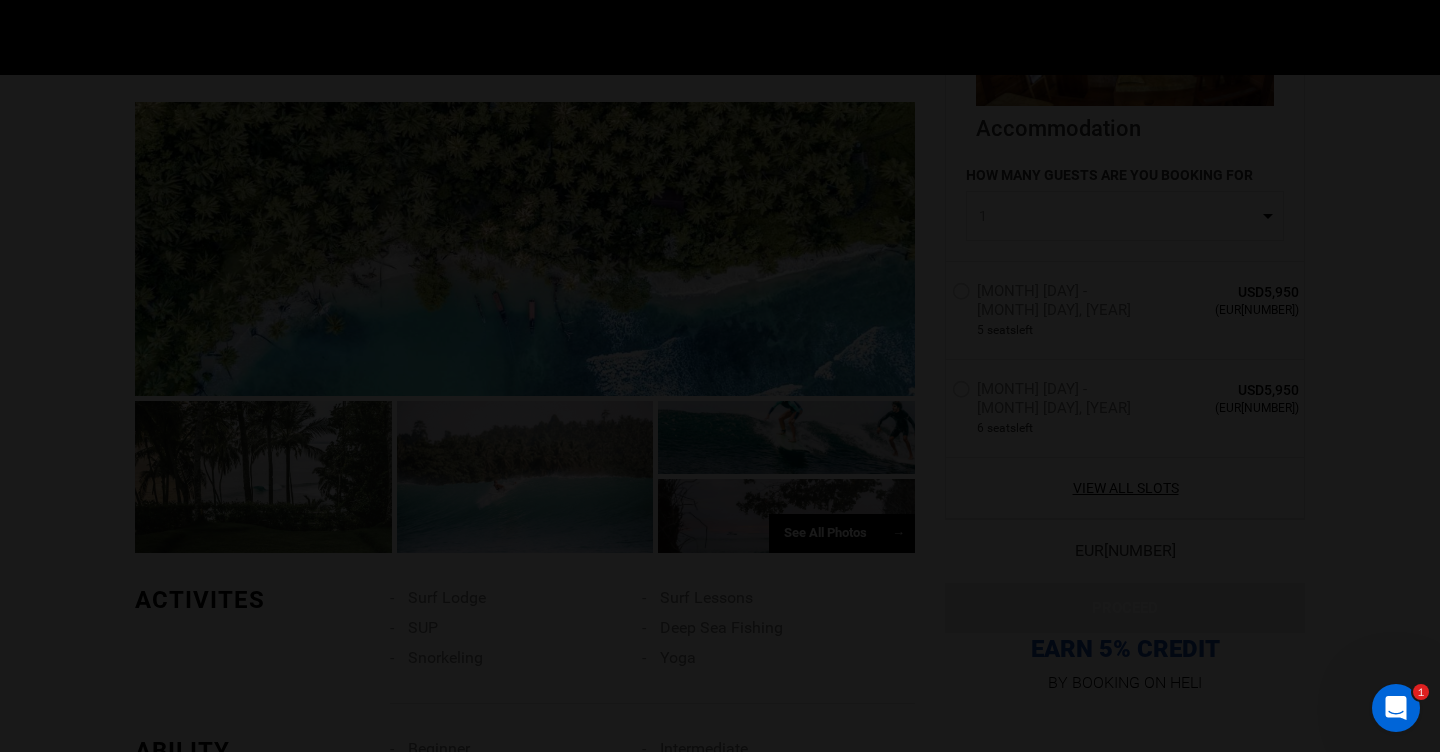 scroll, scrollTop: 0, scrollLeft: 0, axis: both 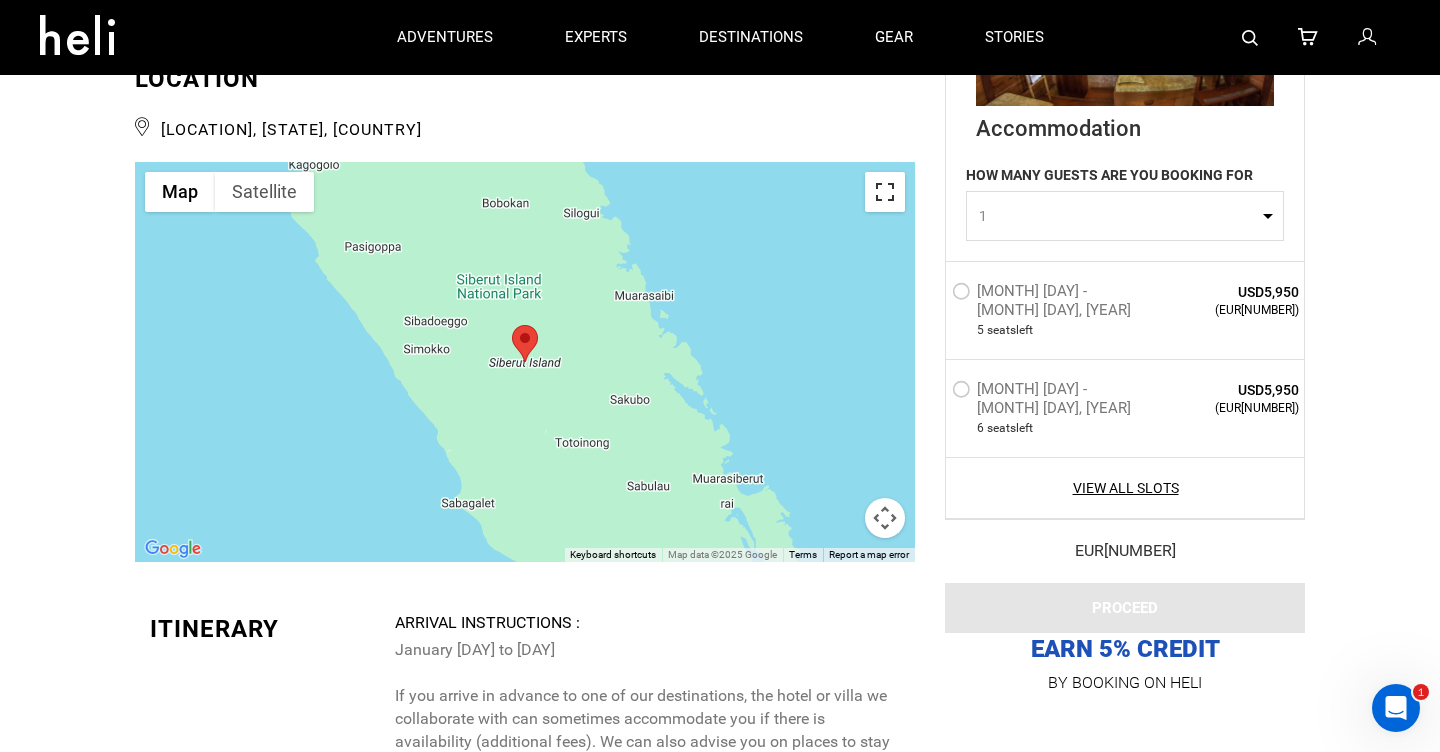 click at bounding box center (885, 192) 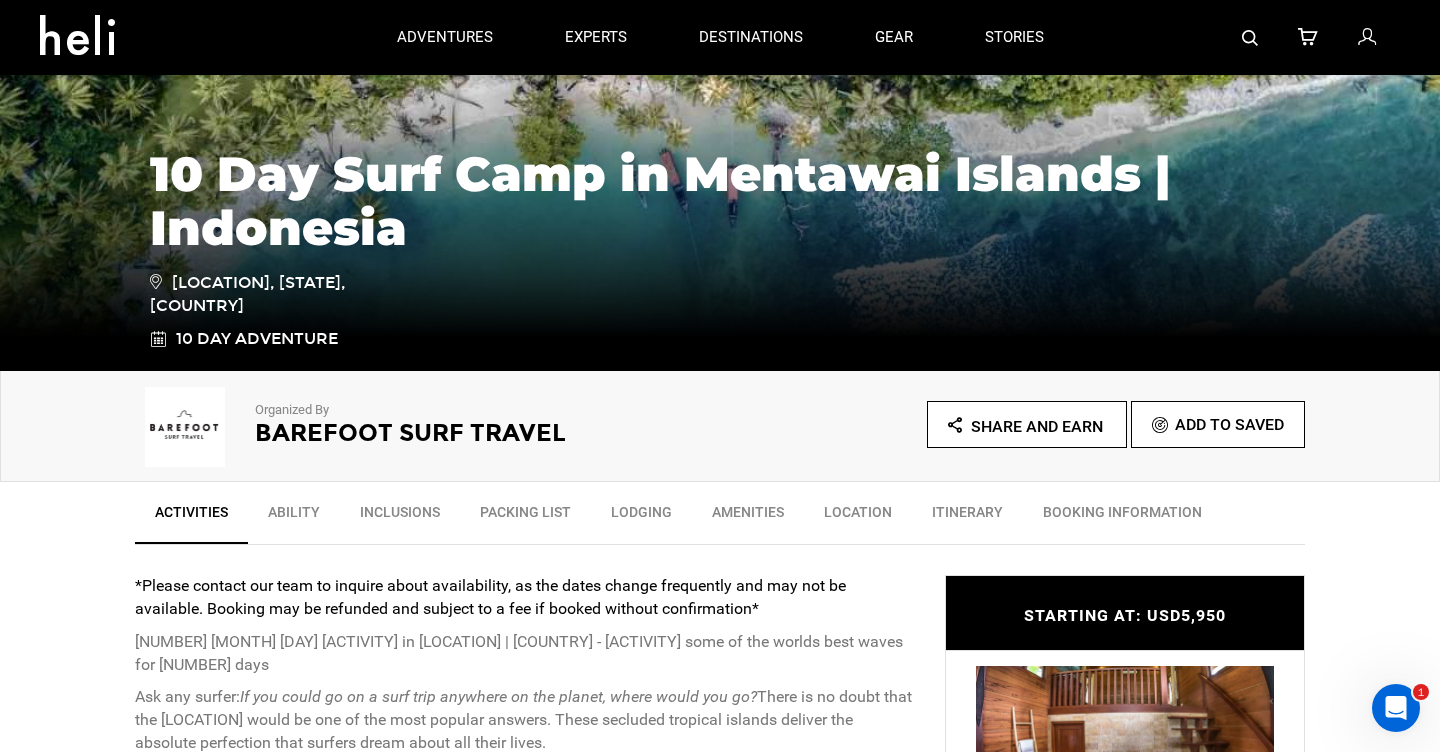 scroll, scrollTop: 0, scrollLeft: 0, axis: both 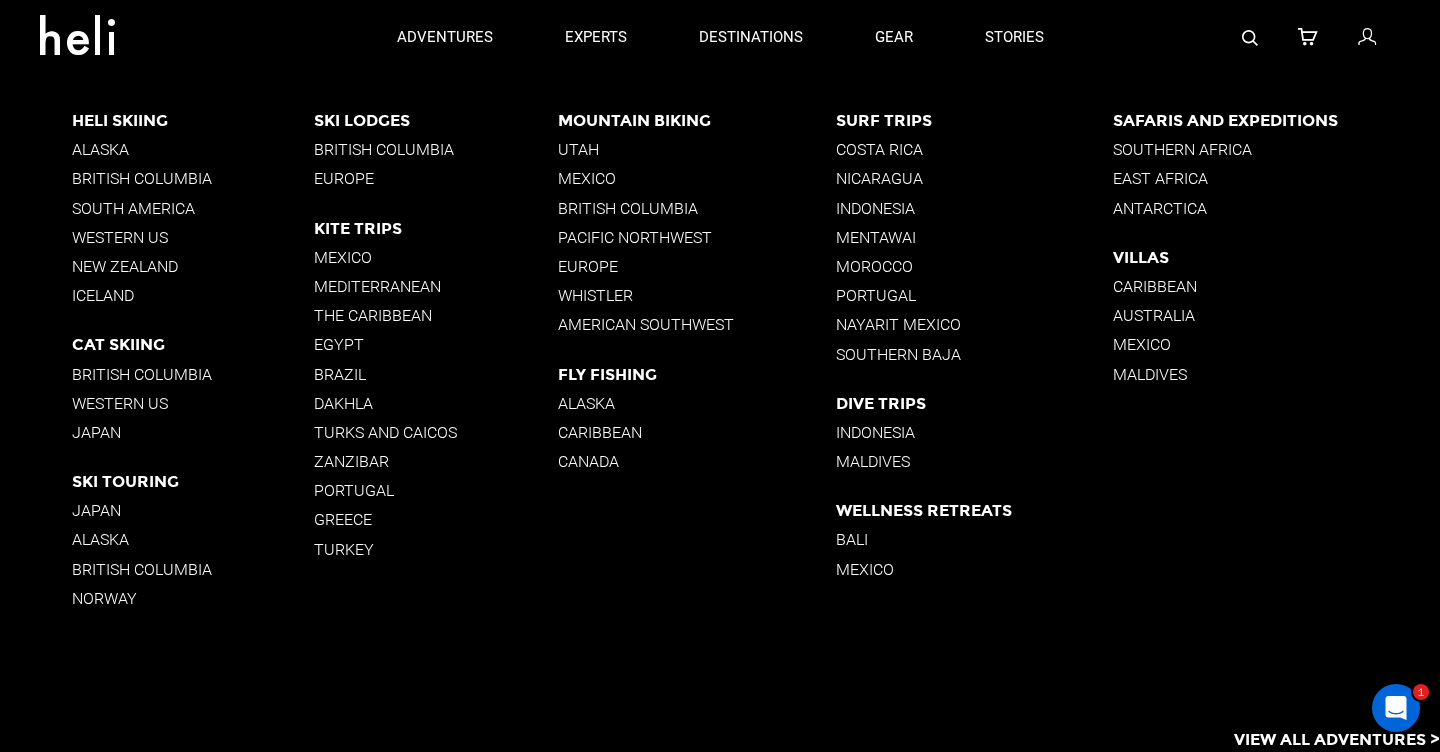 click on "Mexico" at bounding box center (697, 178) 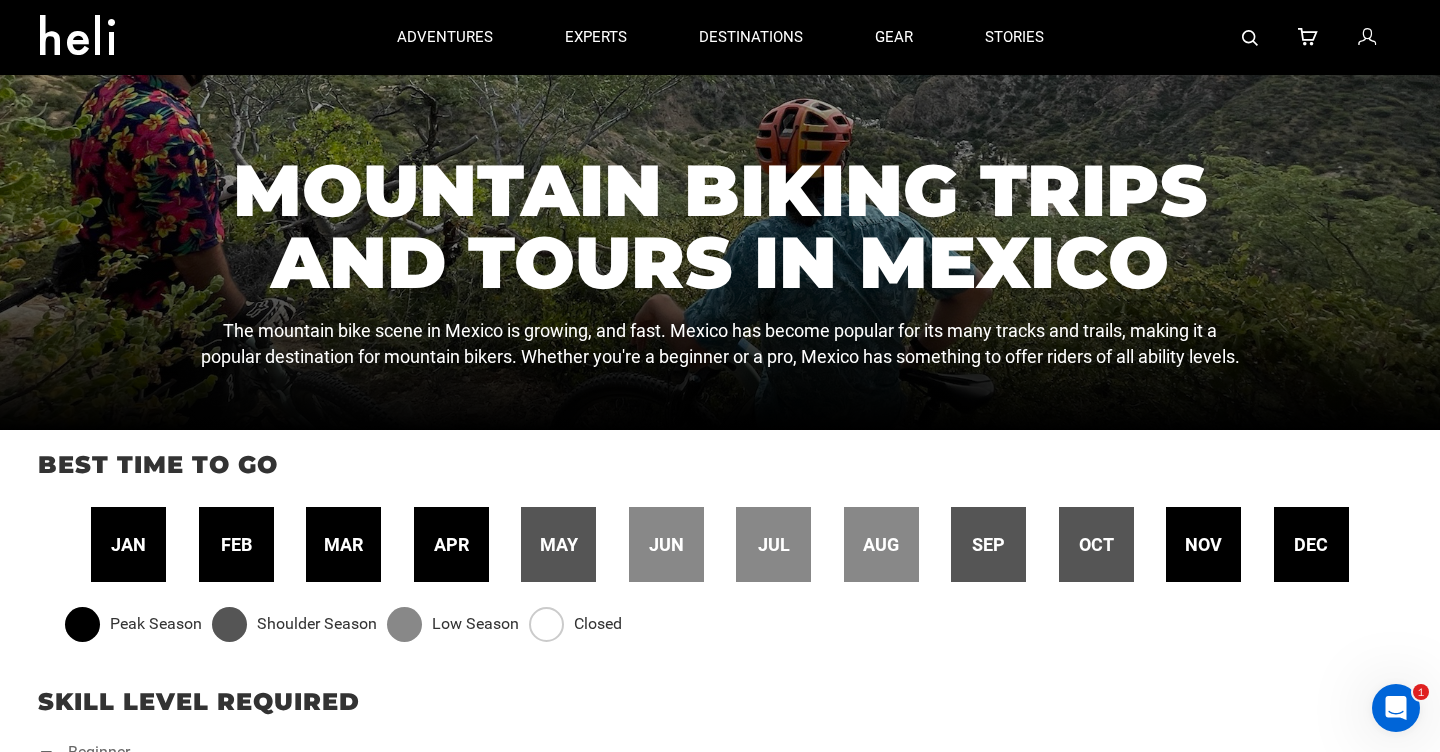 scroll, scrollTop: 0, scrollLeft: 0, axis: both 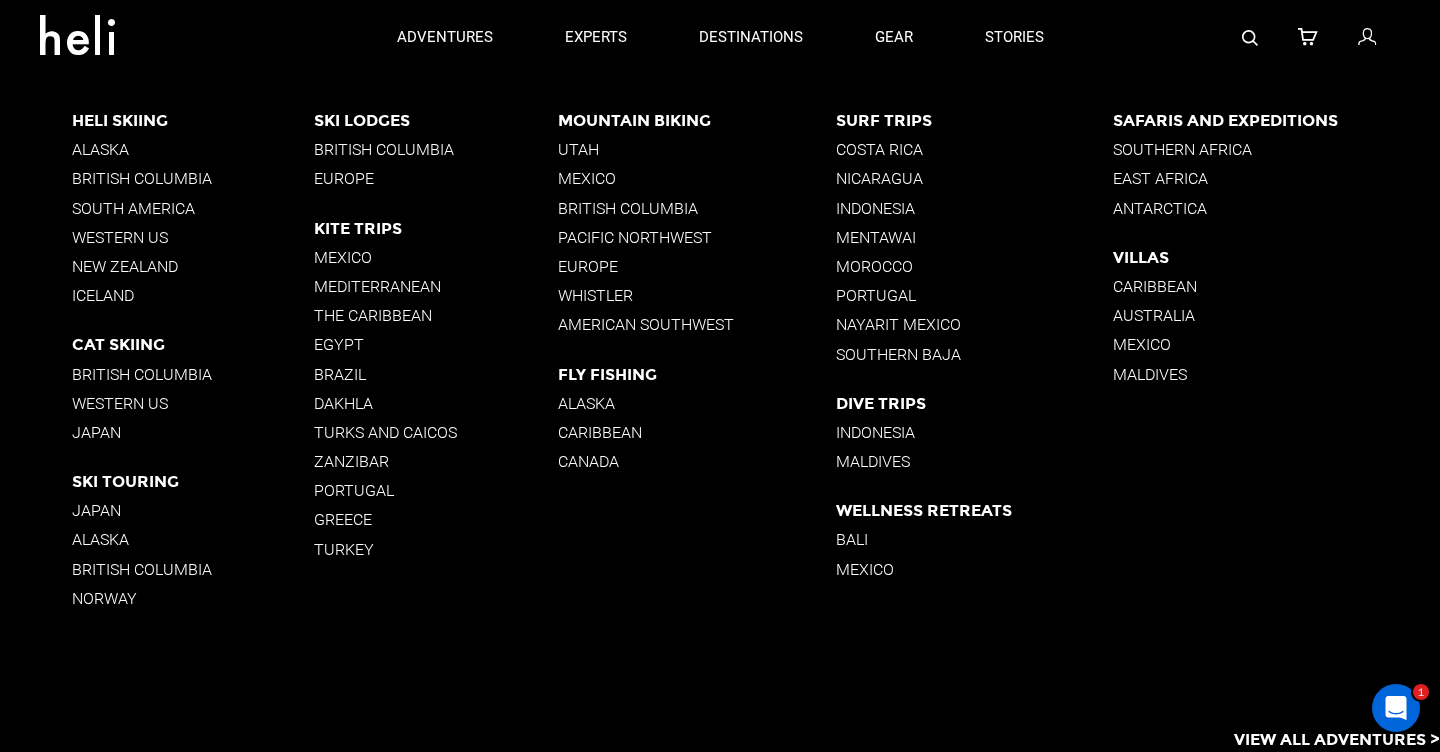 click on "Zanzibar" at bounding box center [436, 461] 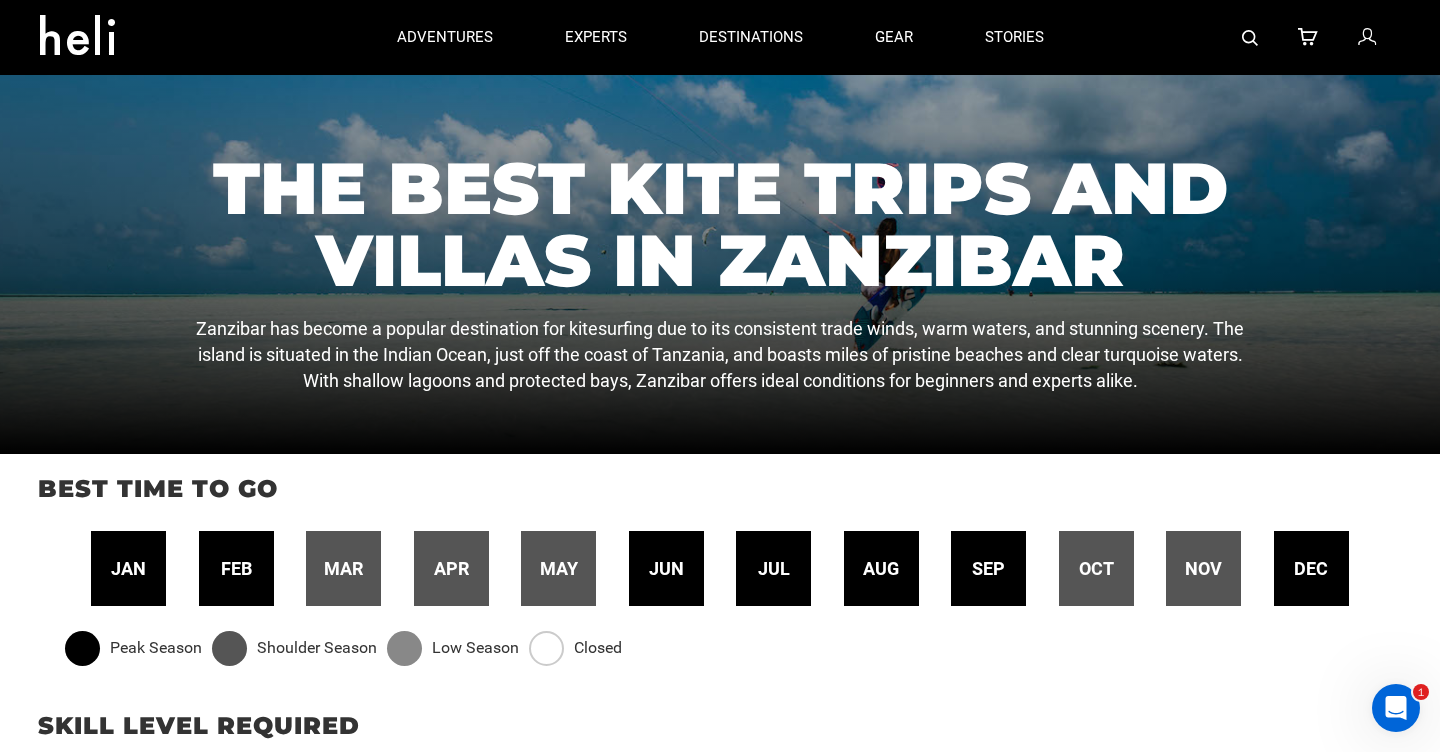 scroll, scrollTop: 0, scrollLeft: 0, axis: both 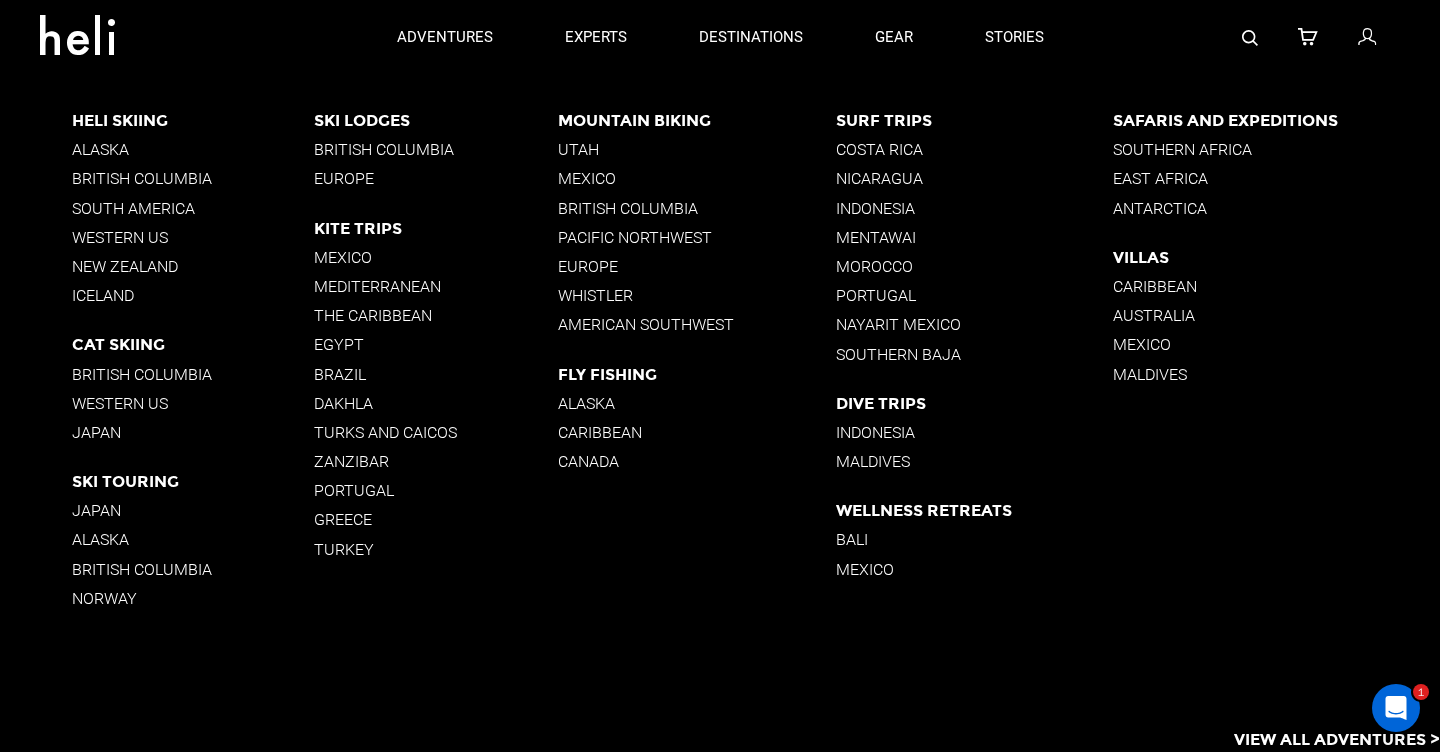 click on "Brazil" at bounding box center (436, 374) 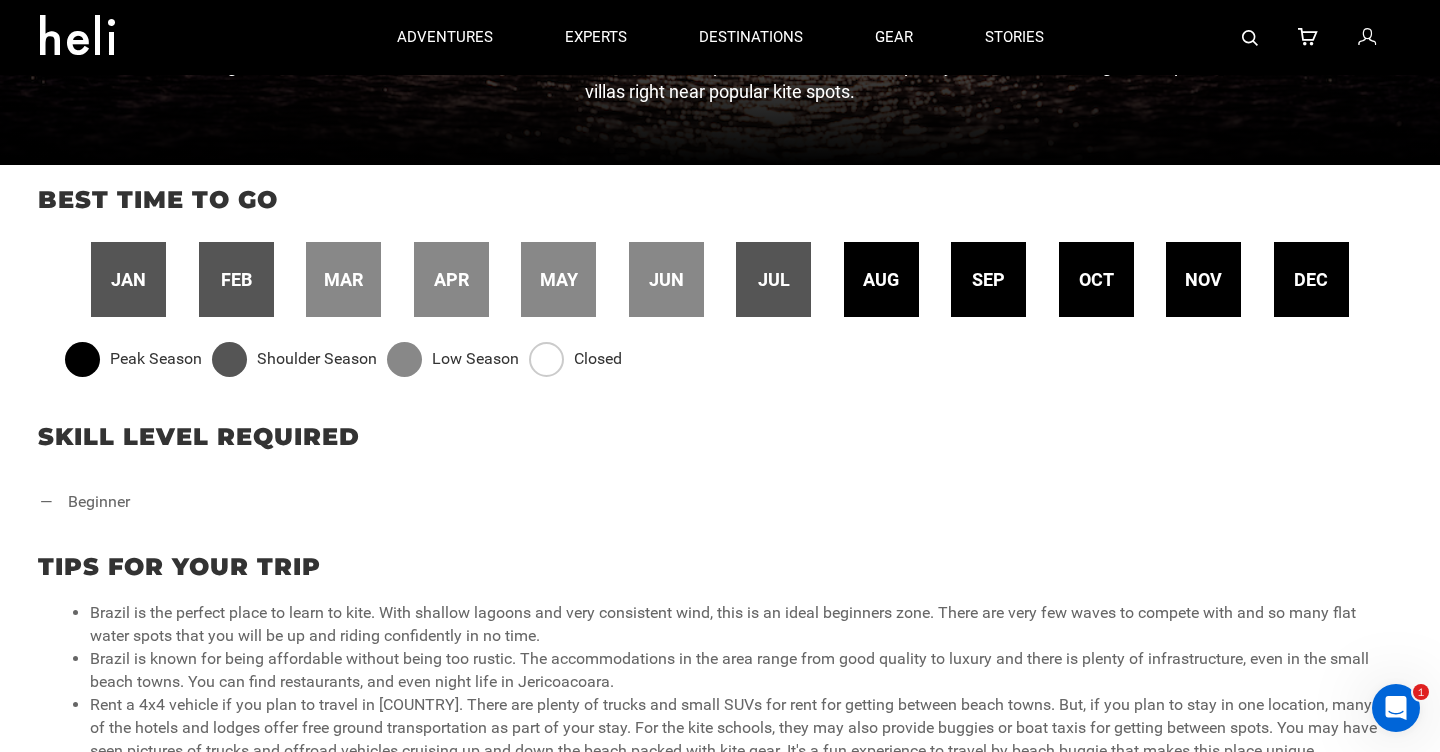scroll, scrollTop: 509, scrollLeft: 0, axis: vertical 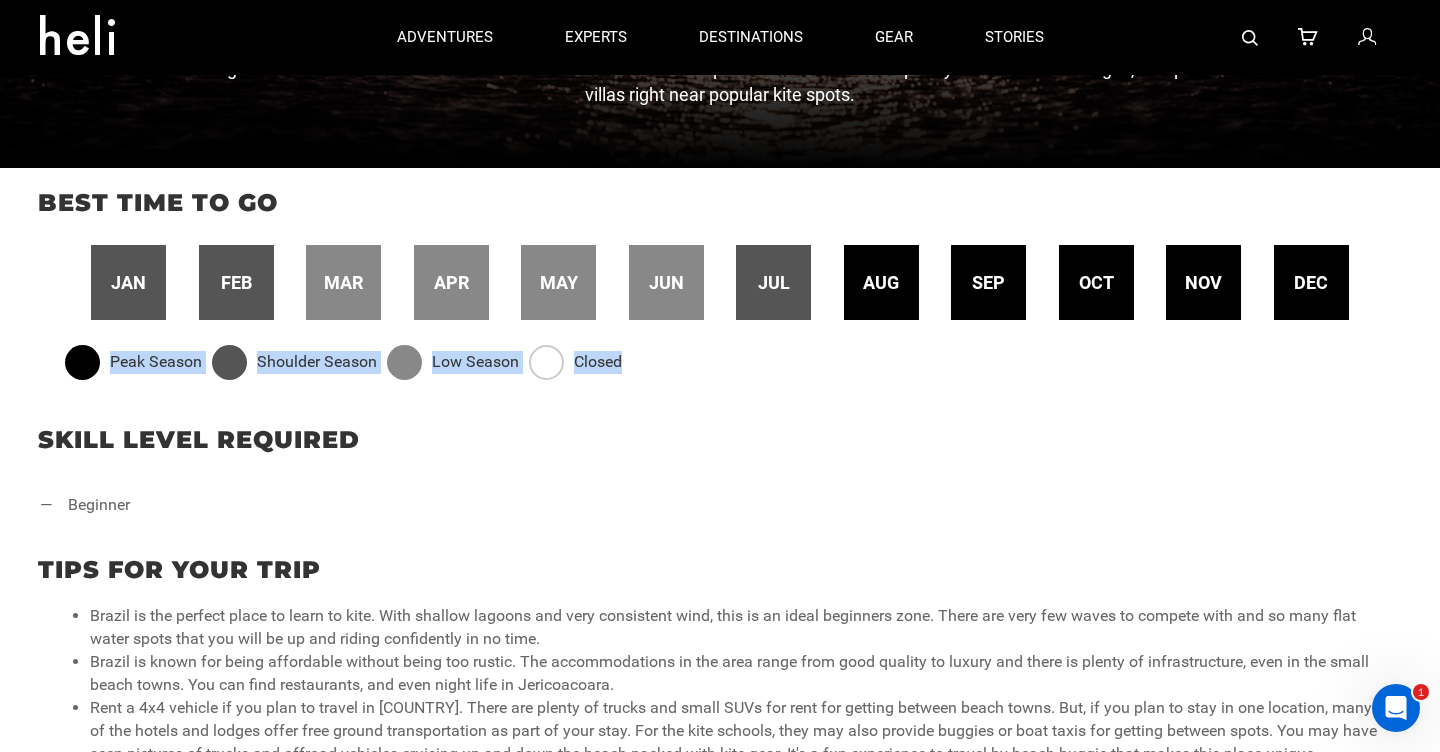 drag, startPoint x: 110, startPoint y: 364, endPoint x: 636, endPoint y: 373, distance: 526.07697 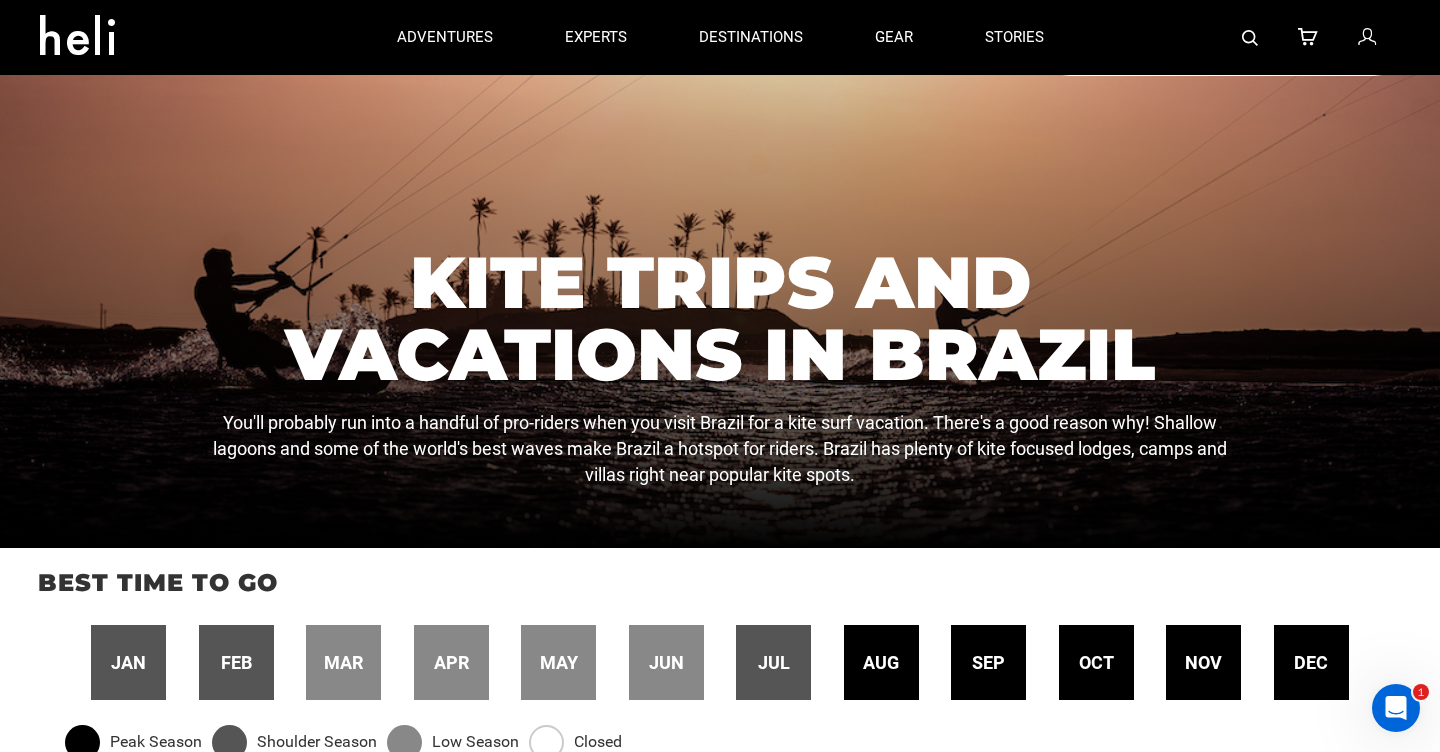scroll, scrollTop: 0, scrollLeft: 0, axis: both 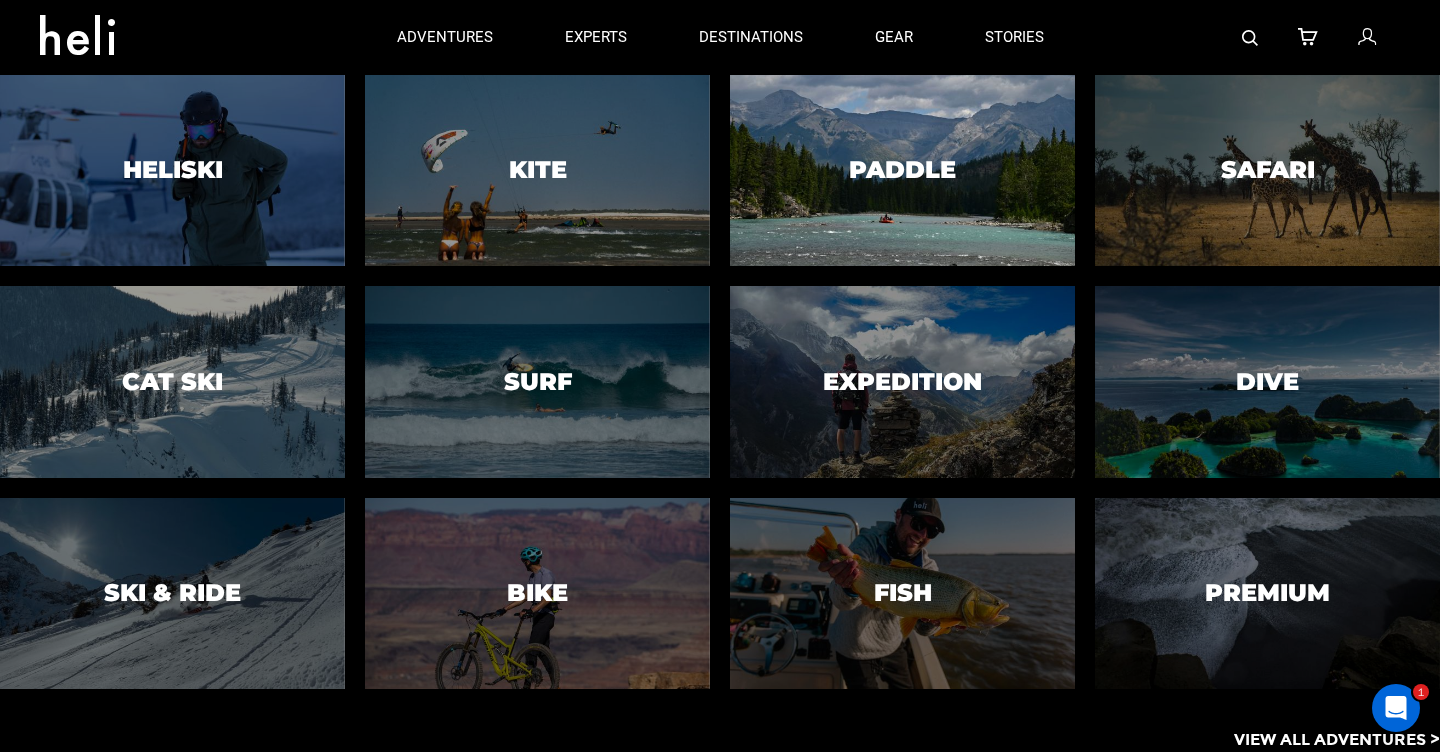 click at bounding box center [903, 170] 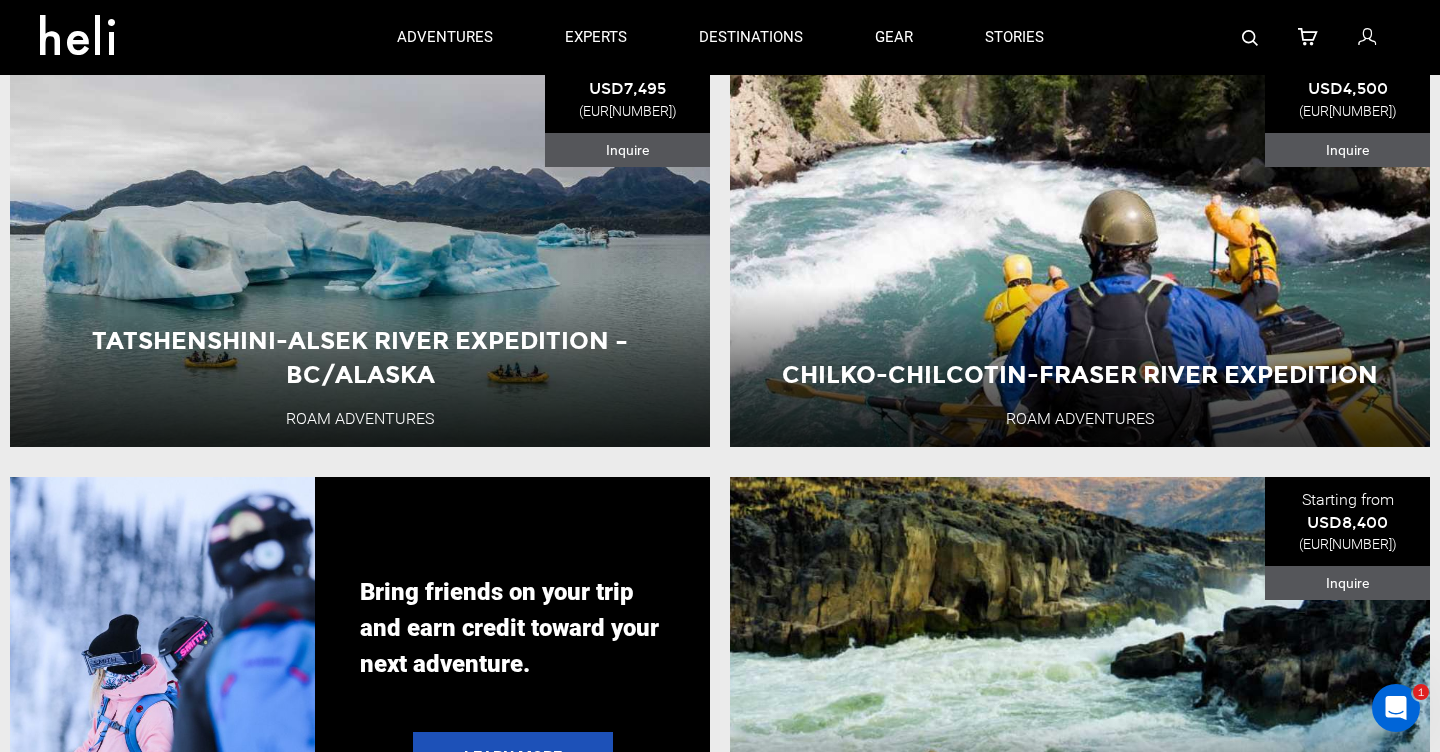 scroll, scrollTop: 3369, scrollLeft: 0, axis: vertical 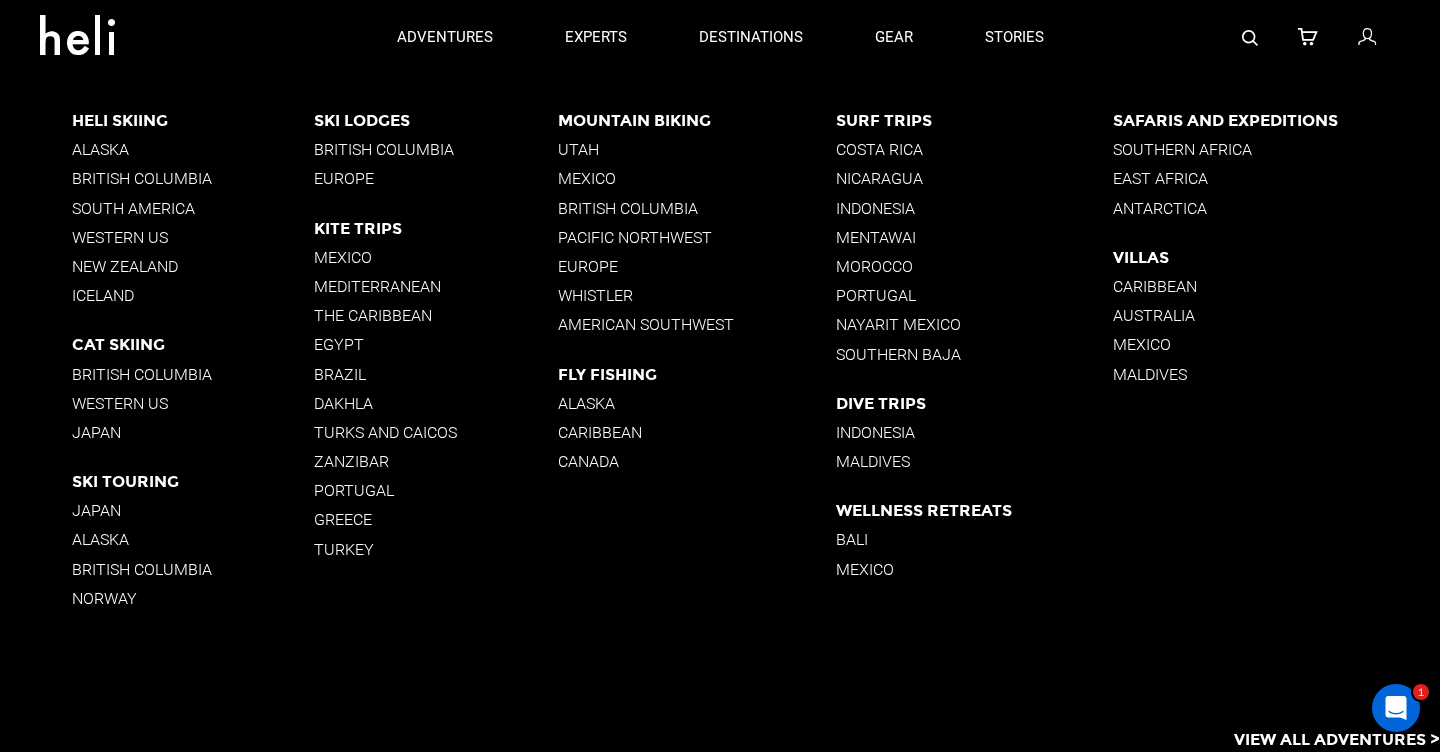 click on "British Columbia" at bounding box center [436, 149] 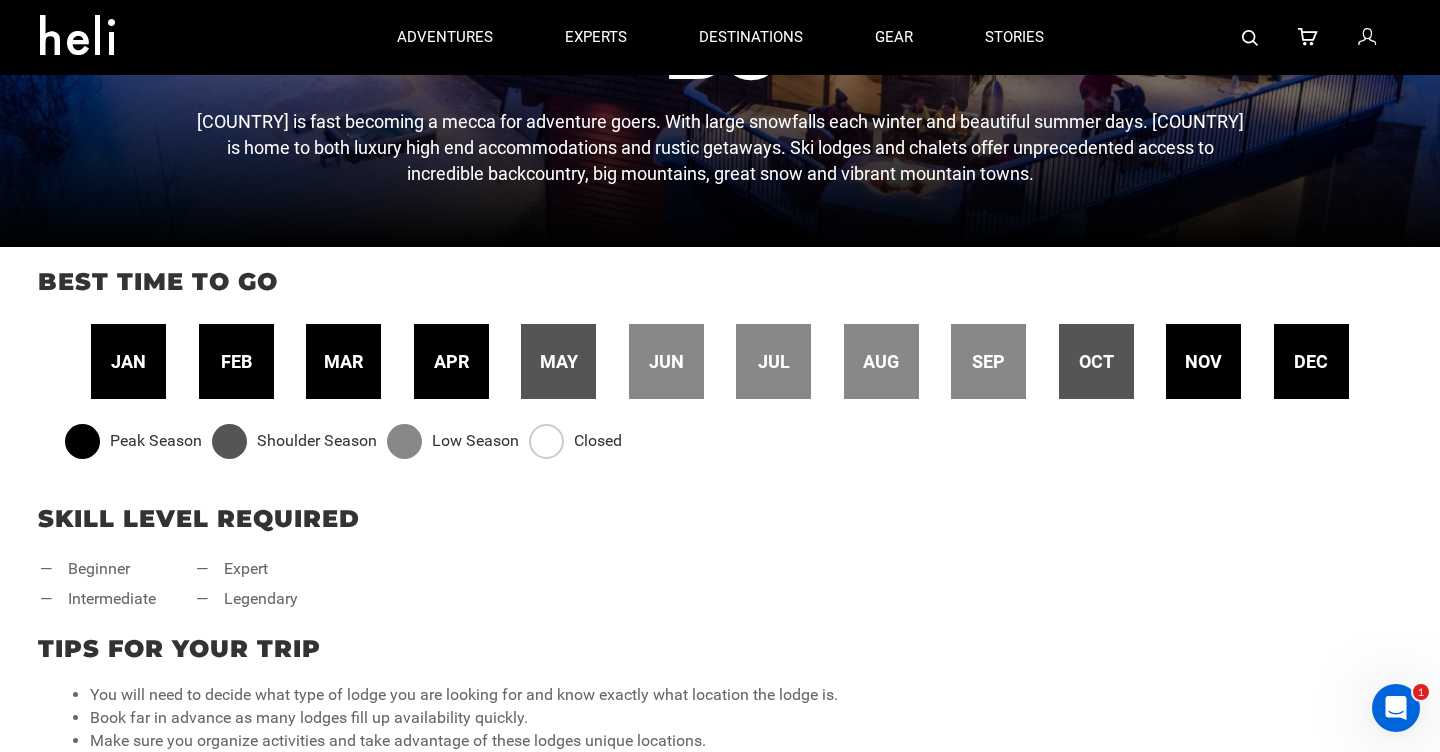 scroll, scrollTop: 0, scrollLeft: 0, axis: both 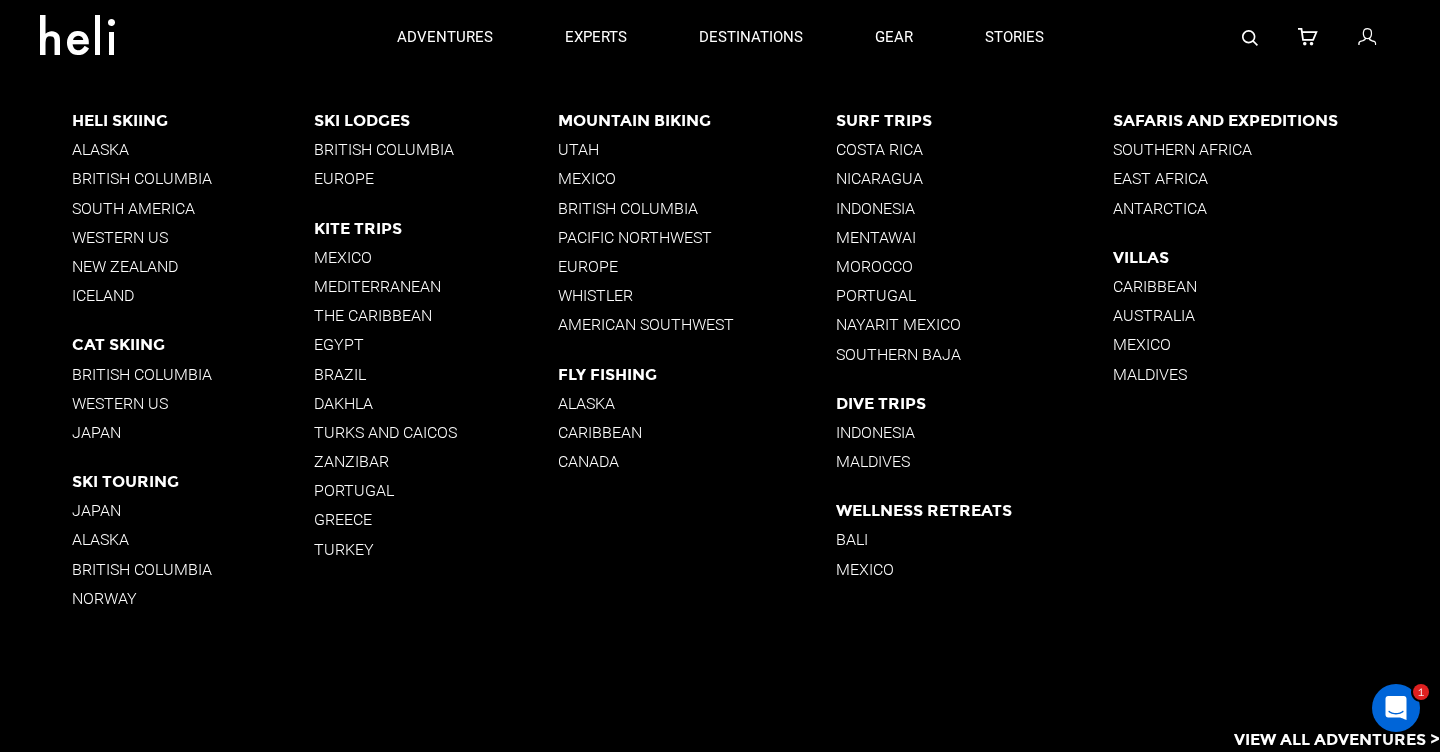 click on "Portugal" at bounding box center (975, 295) 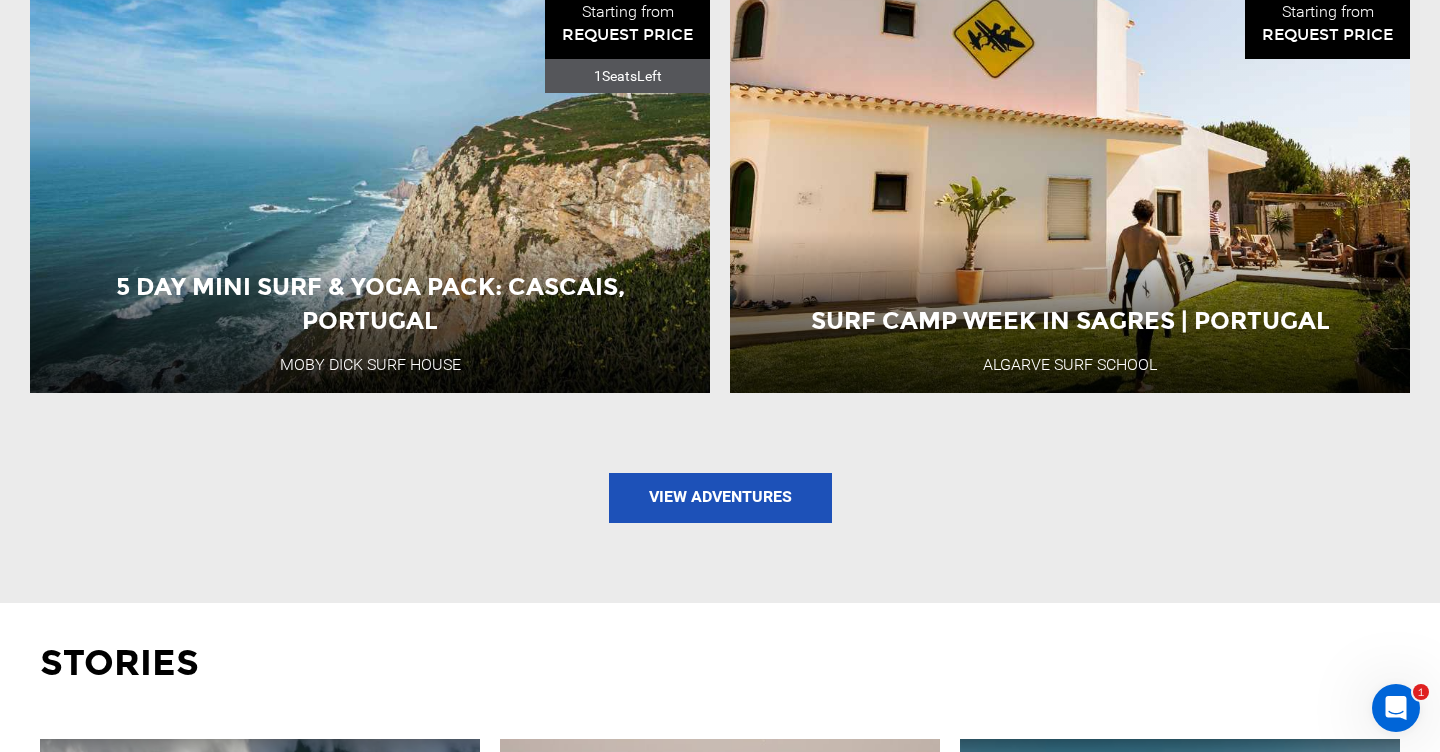 scroll, scrollTop: 2517, scrollLeft: 0, axis: vertical 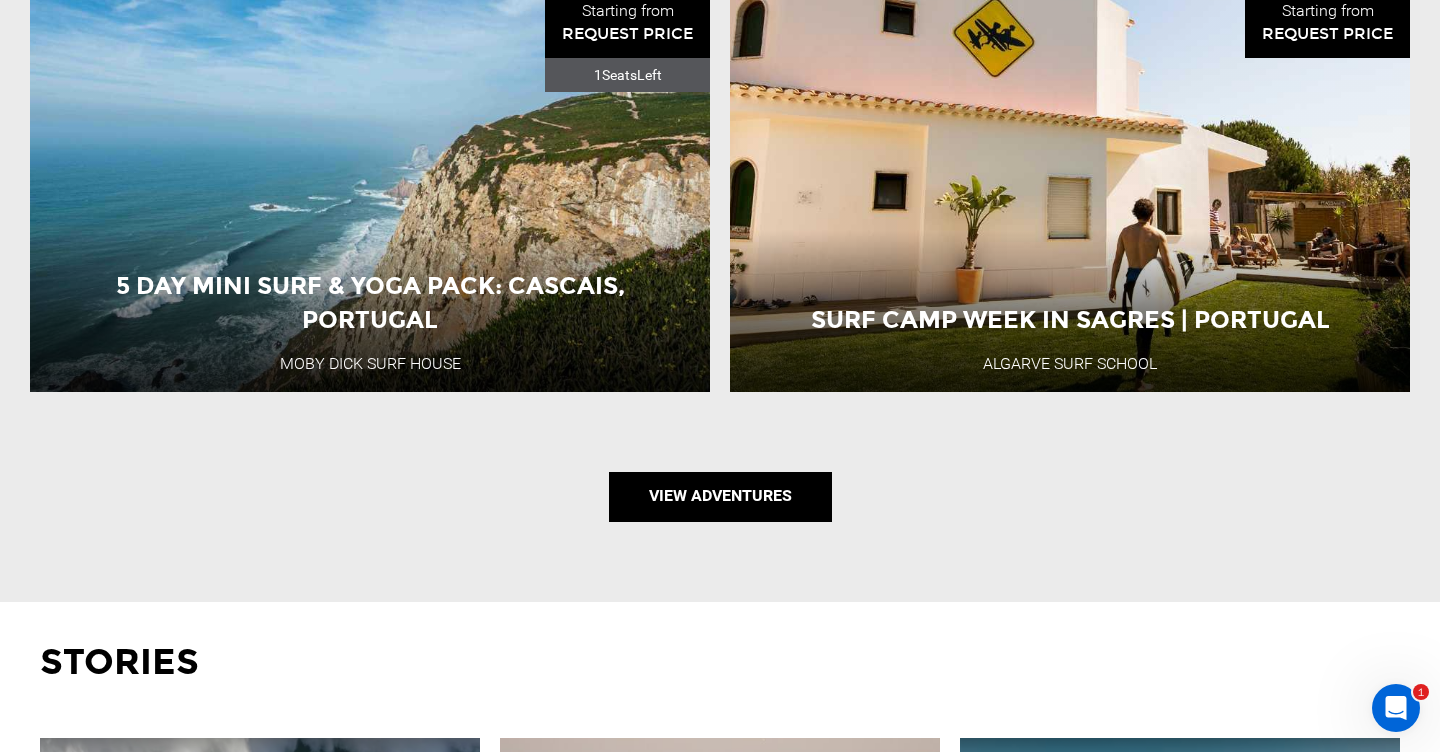 click on "View Adventures" at bounding box center (720, 497) 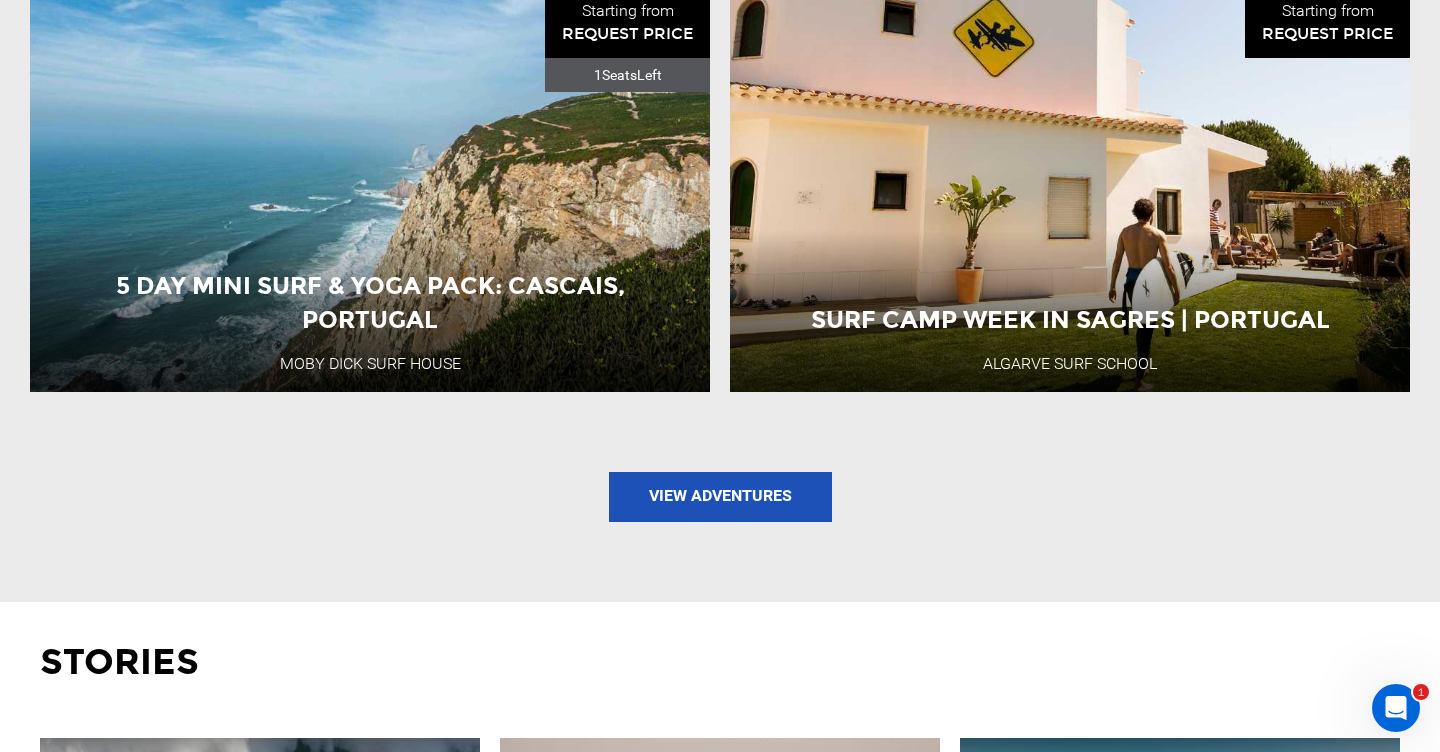 type on "Surf" 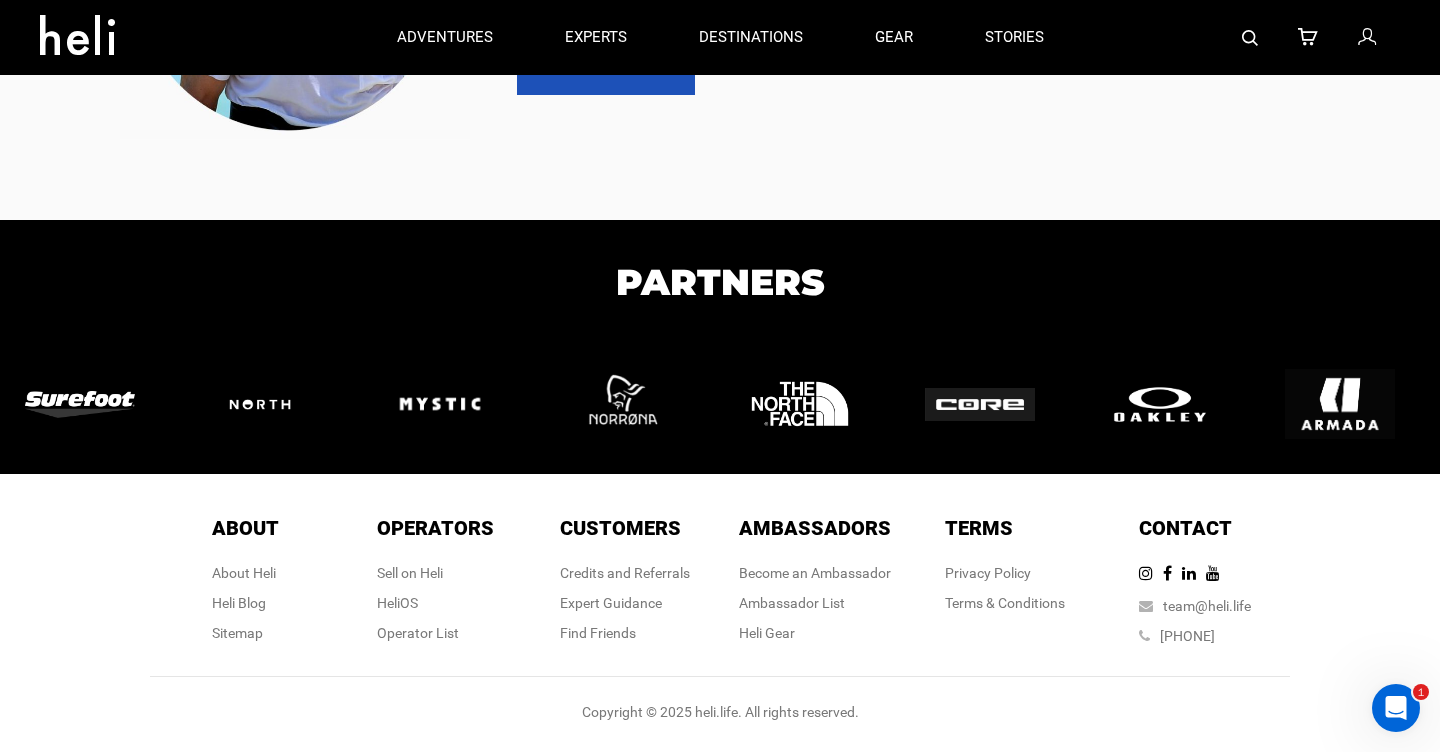 scroll, scrollTop: 0, scrollLeft: 0, axis: both 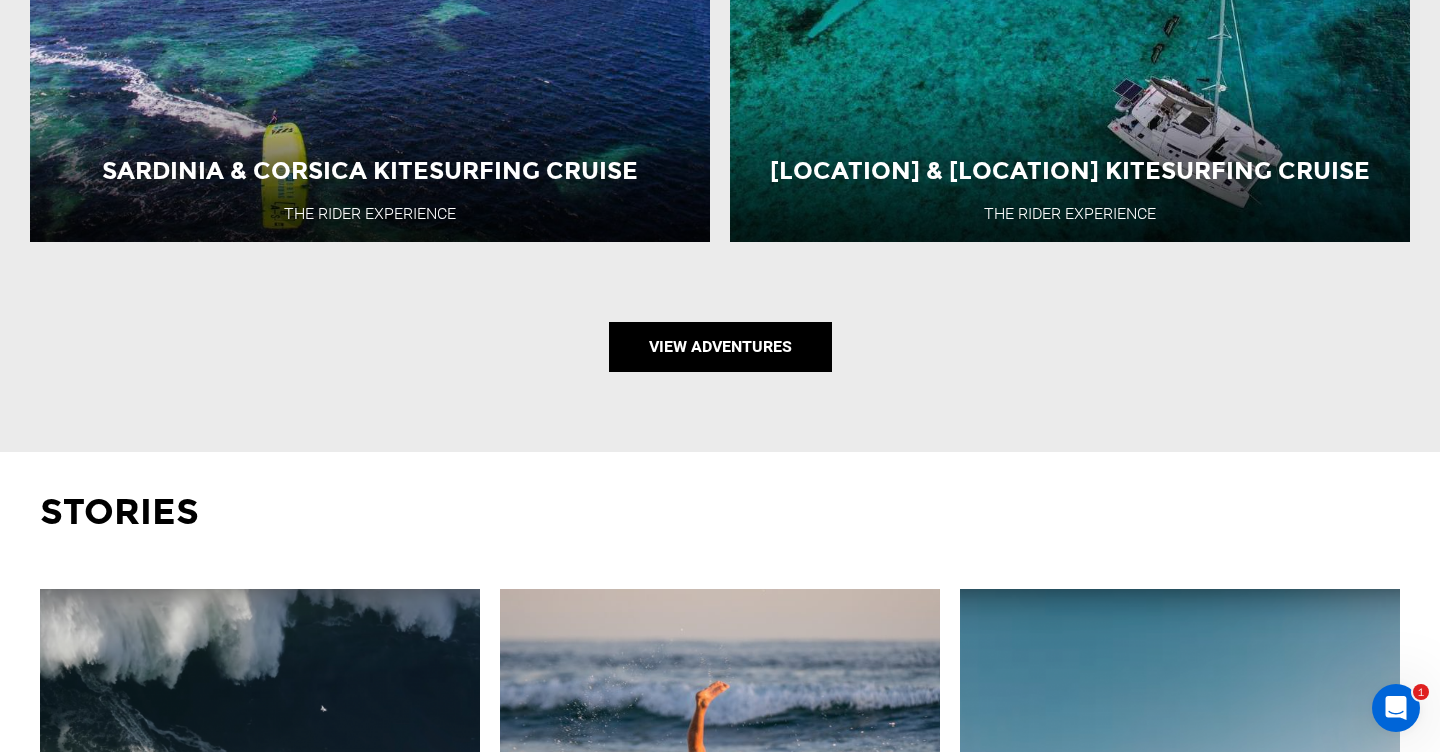 click on "View Adventures" at bounding box center [720, 347] 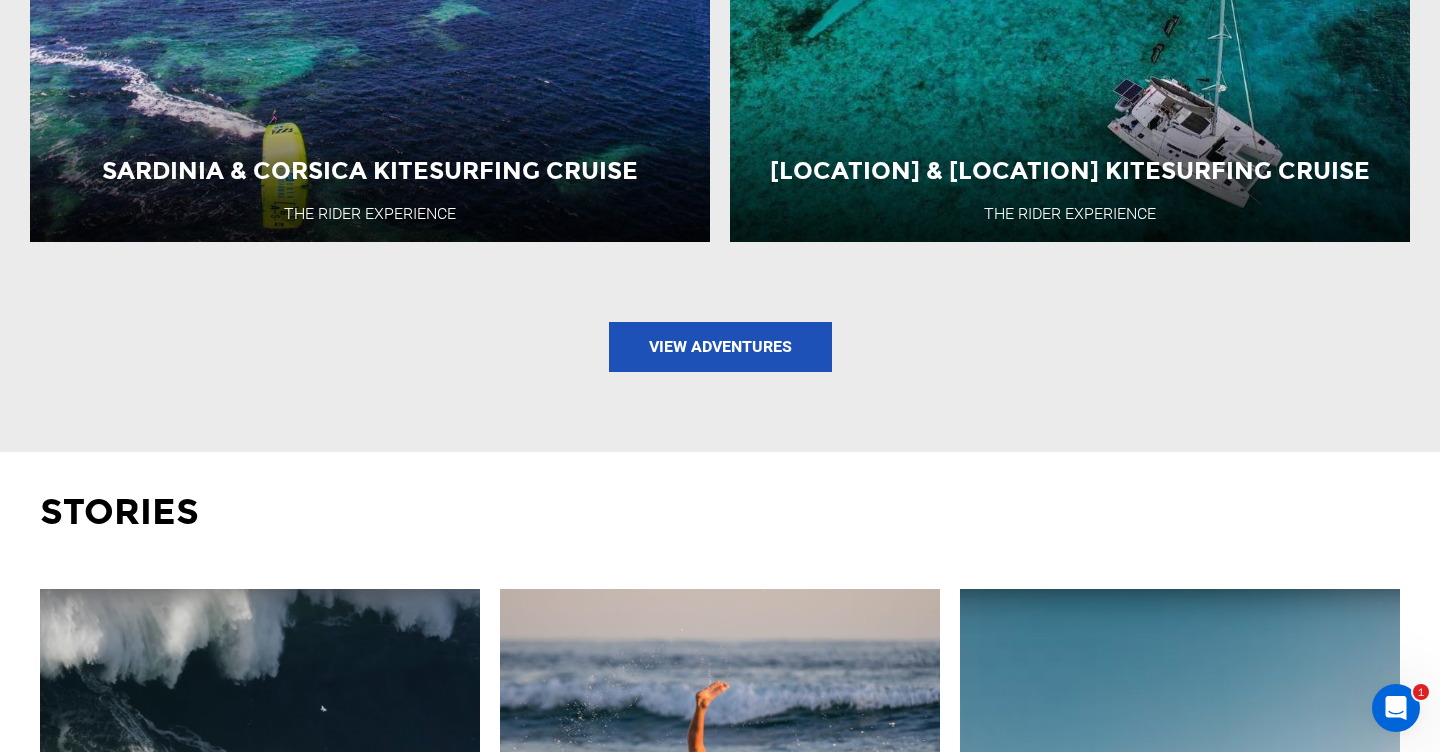 type on "Surf" 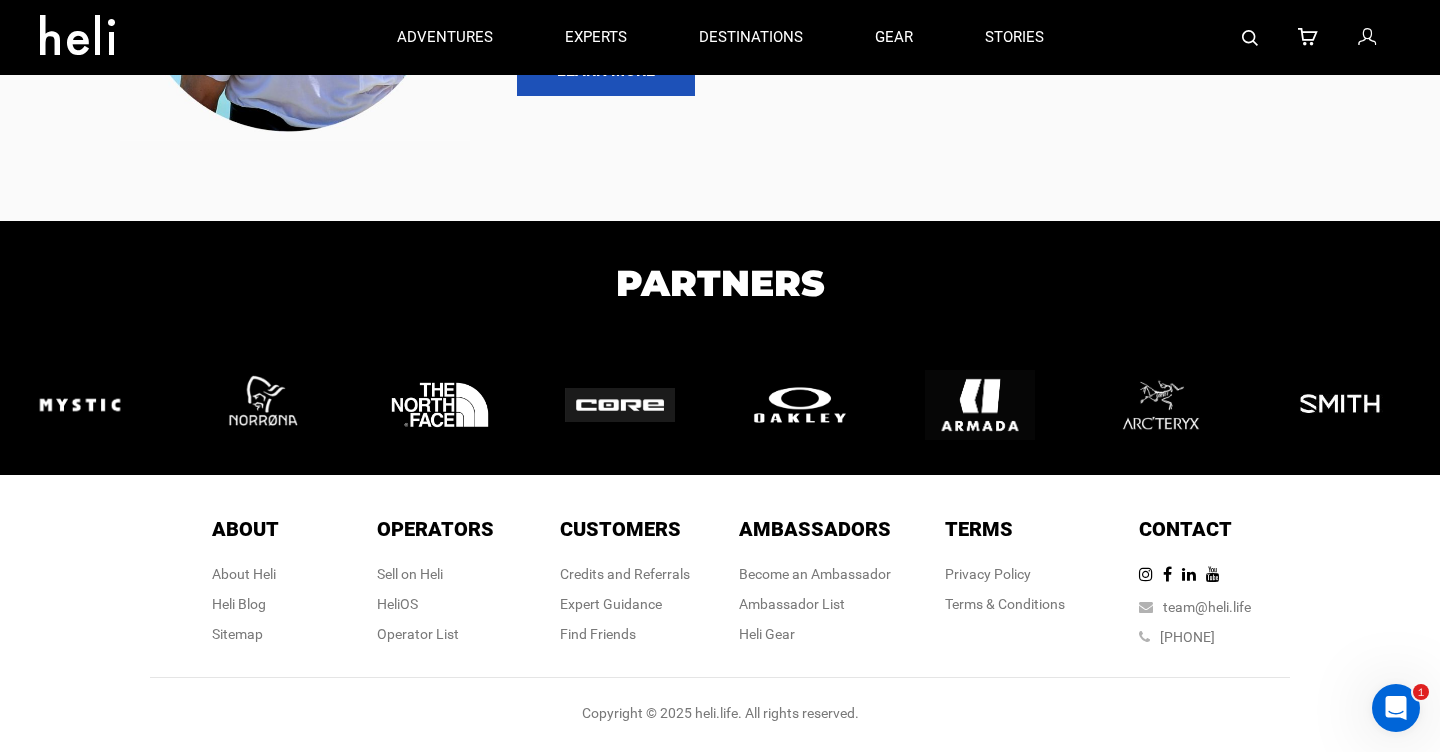 scroll, scrollTop: 0, scrollLeft: 0, axis: both 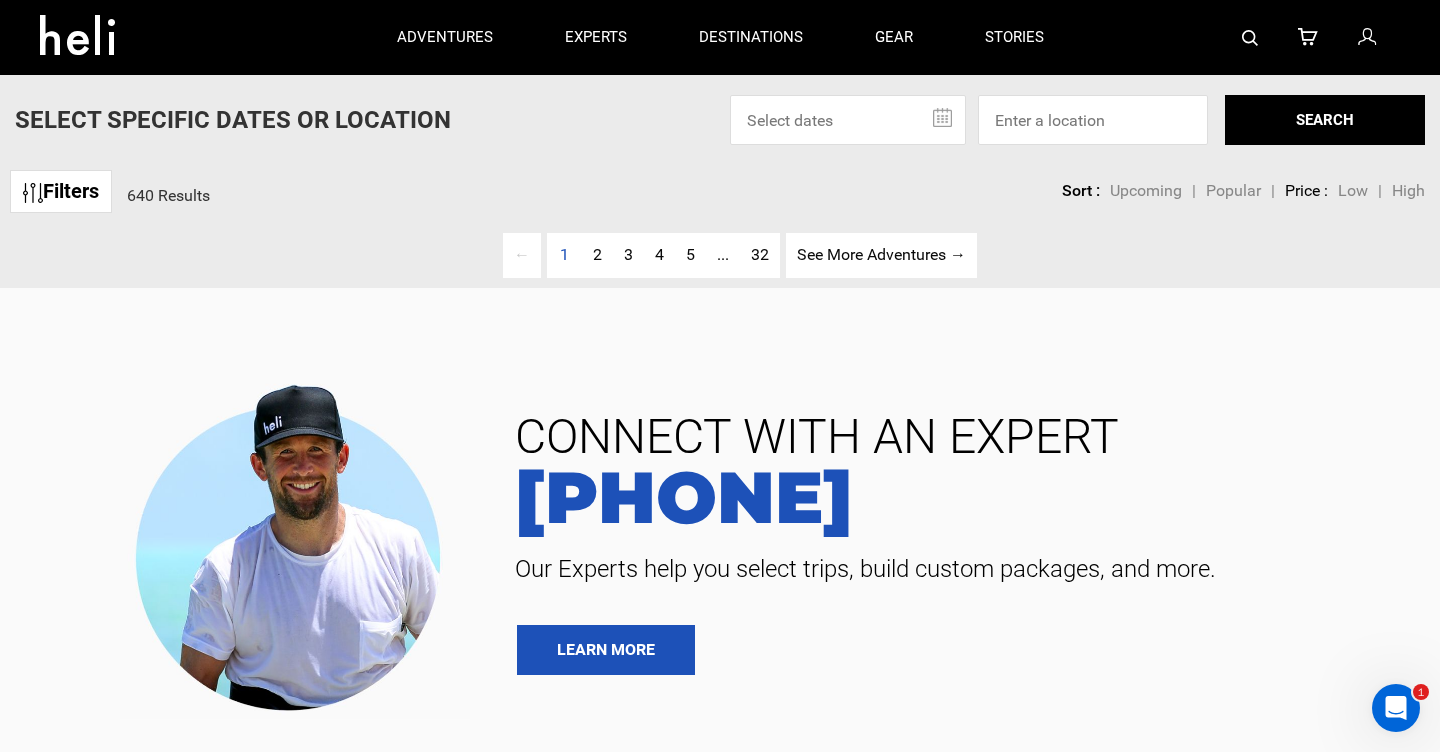 type 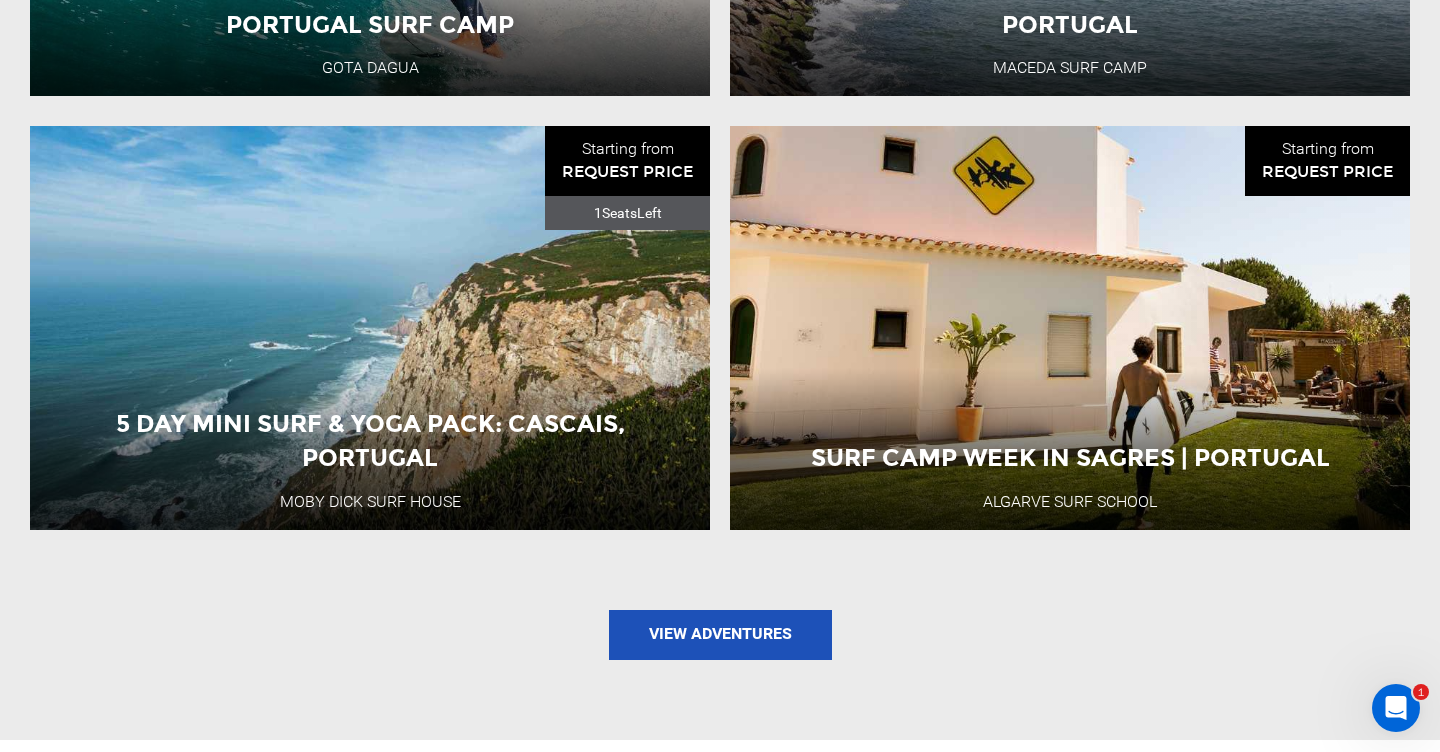 scroll, scrollTop: 2381, scrollLeft: 0, axis: vertical 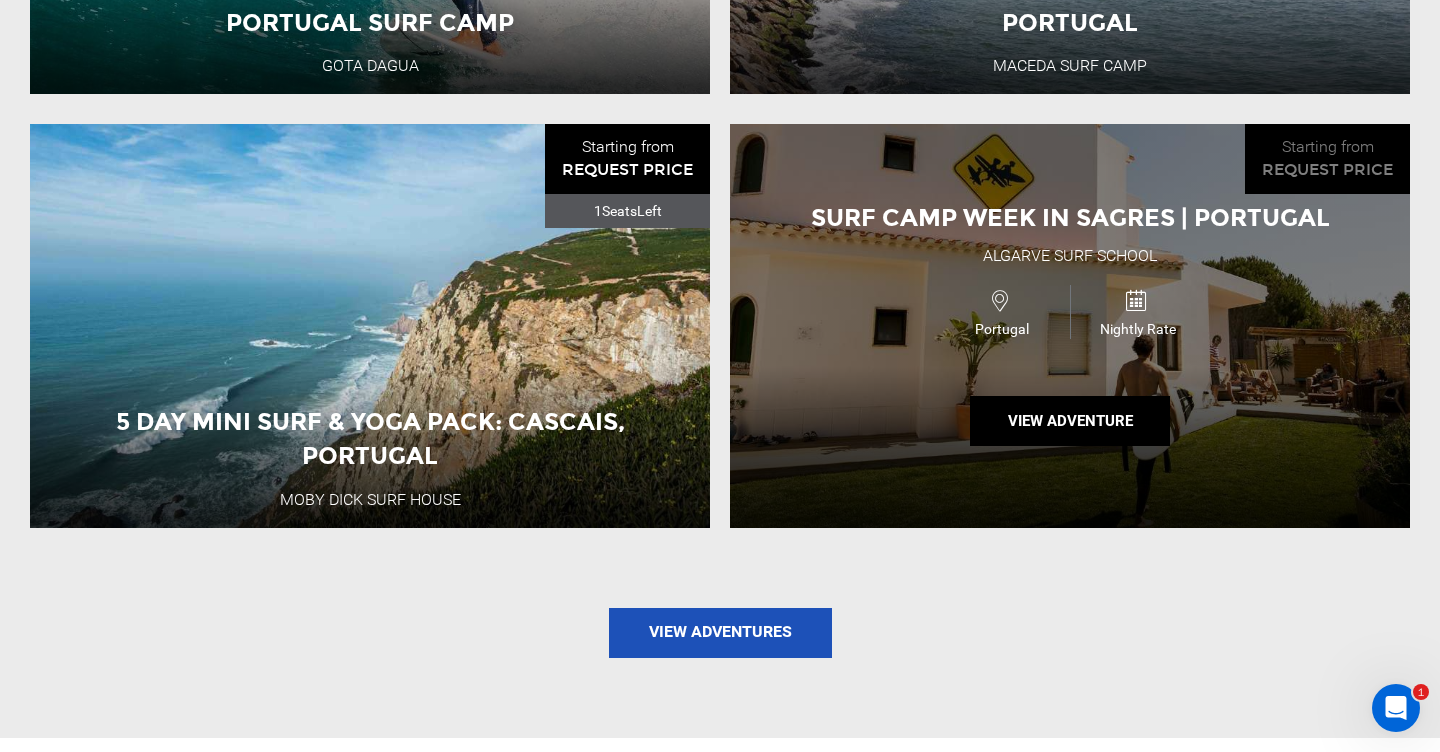 click on "[ACTIVITY] Week in [LOCATION] | [COUNTRY] [COUNTRY] [ACTIVITY] [ACTIVITY] [ACTIVITY]" at bounding box center [1070, 325] 